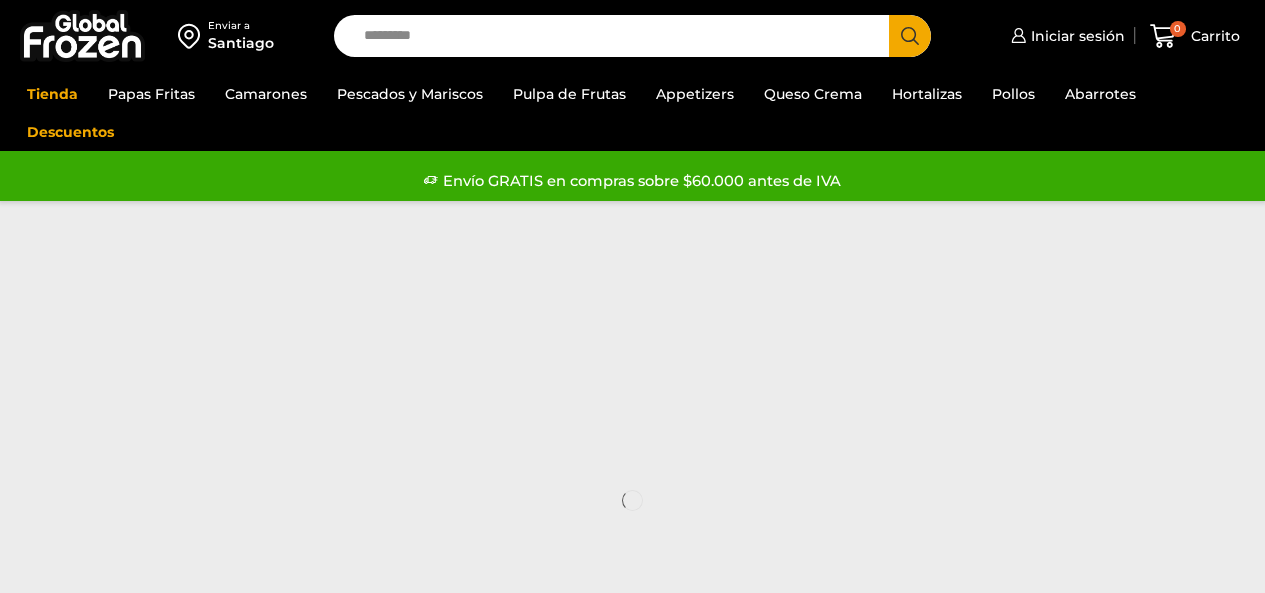 scroll, scrollTop: 0, scrollLeft: 0, axis: both 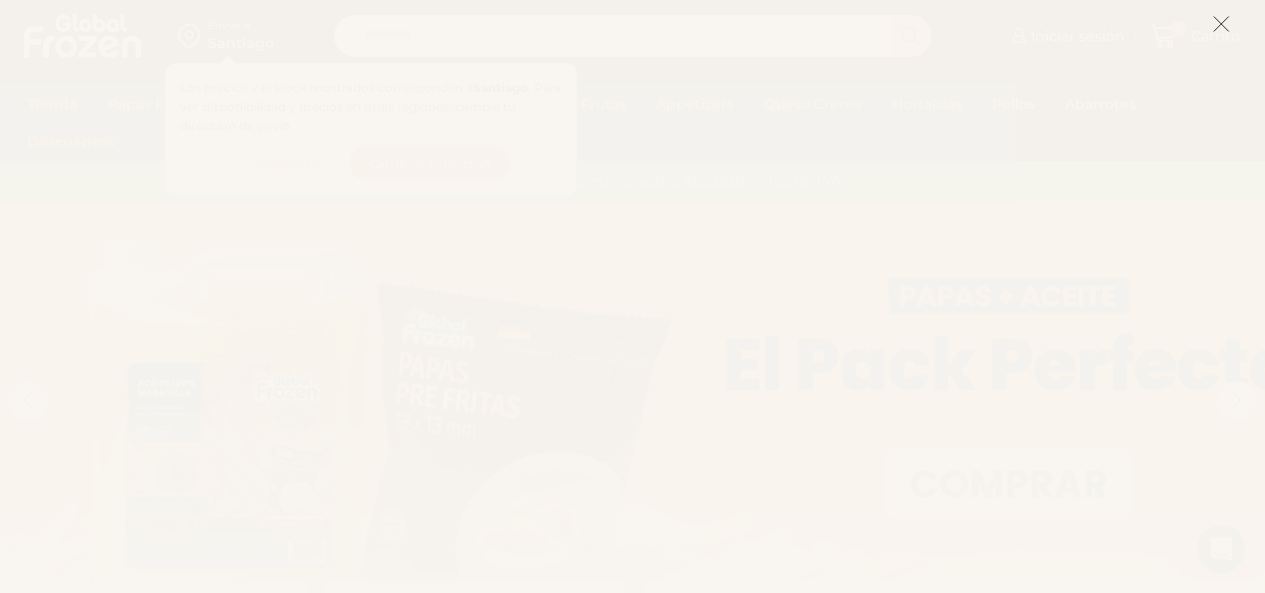 click 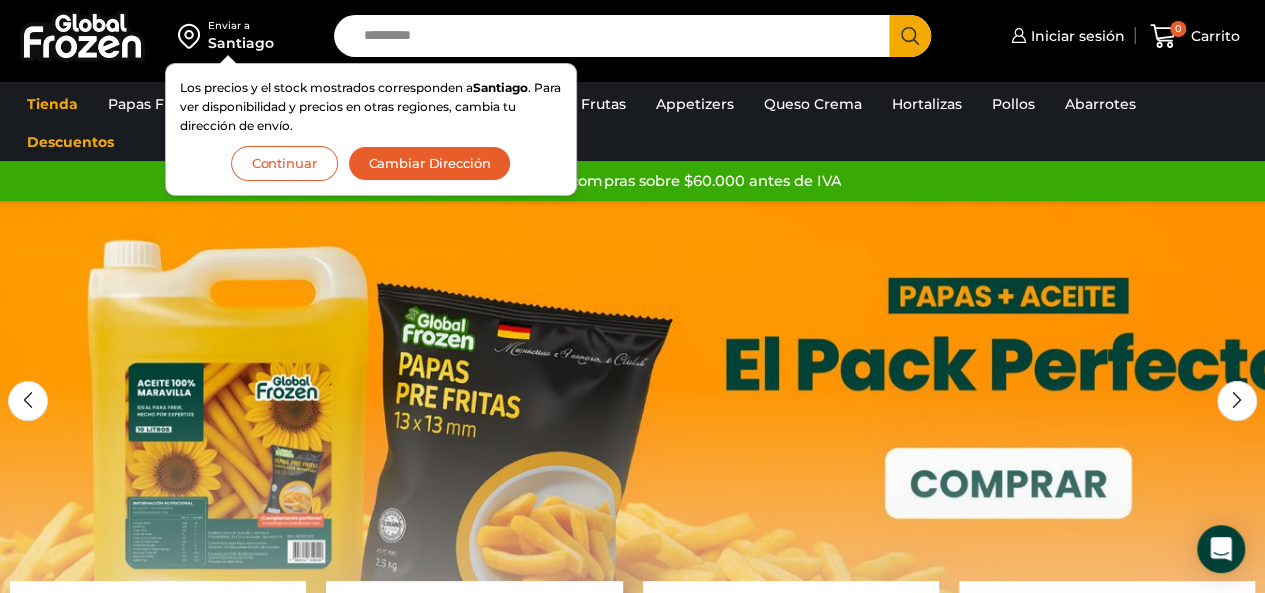 click on "Cambiar Dirección" at bounding box center (430, 163) 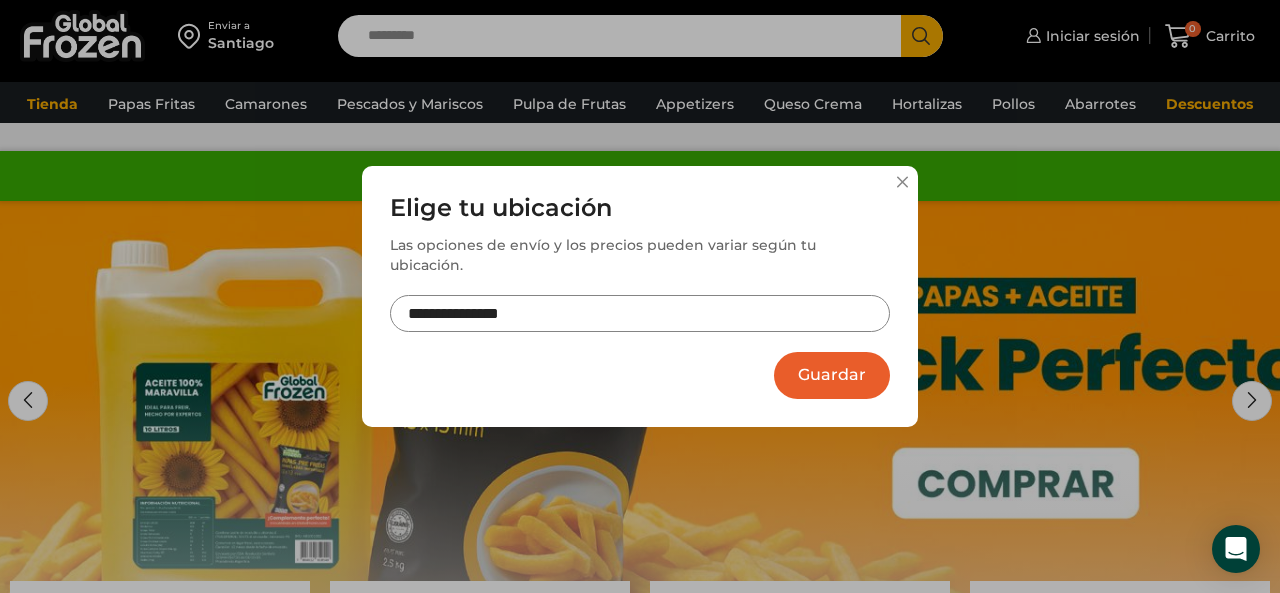 click on "**********" at bounding box center (640, 313) 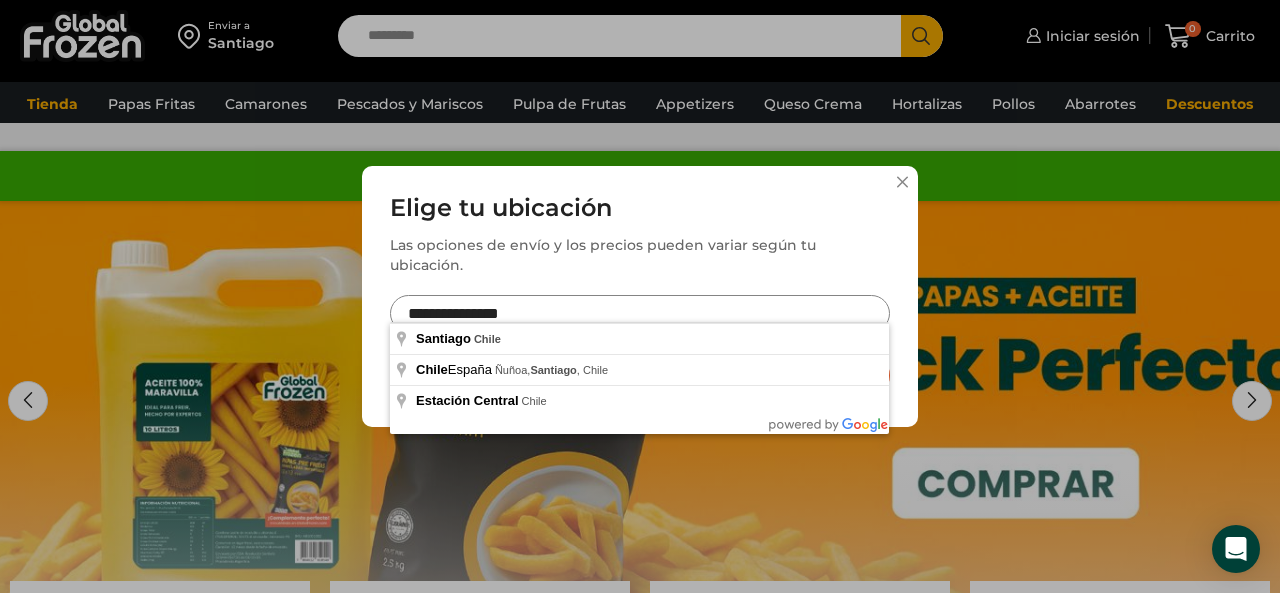 drag, startPoint x: 557, startPoint y: 297, endPoint x: 398, endPoint y: 293, distance: 159.05031 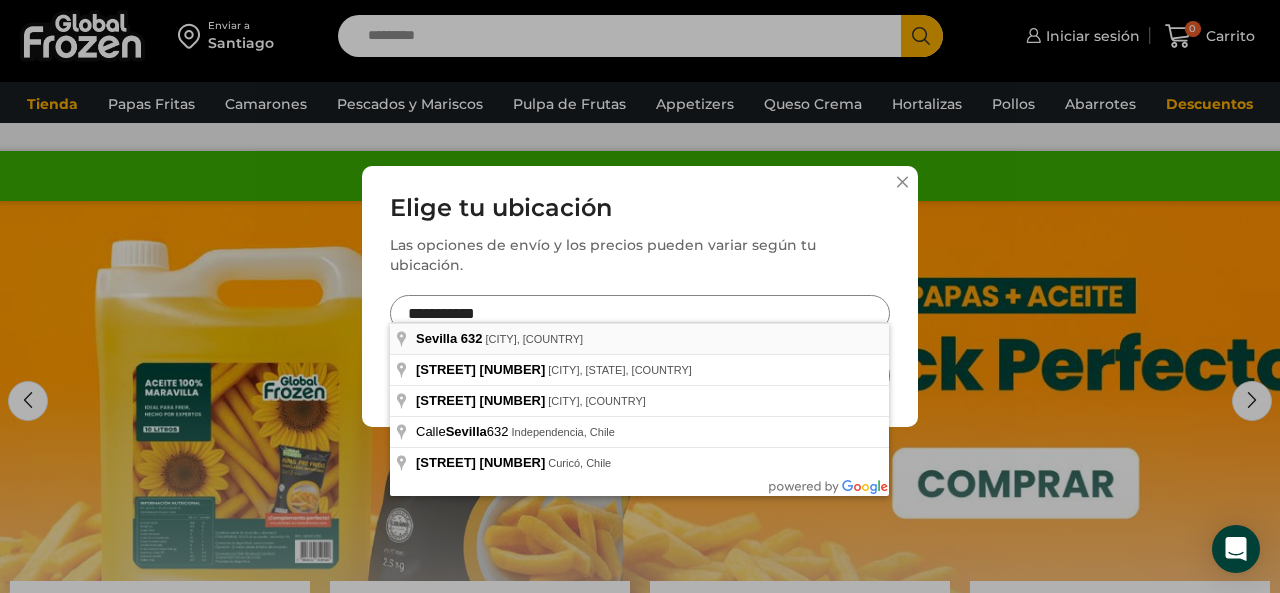 type on "**********" 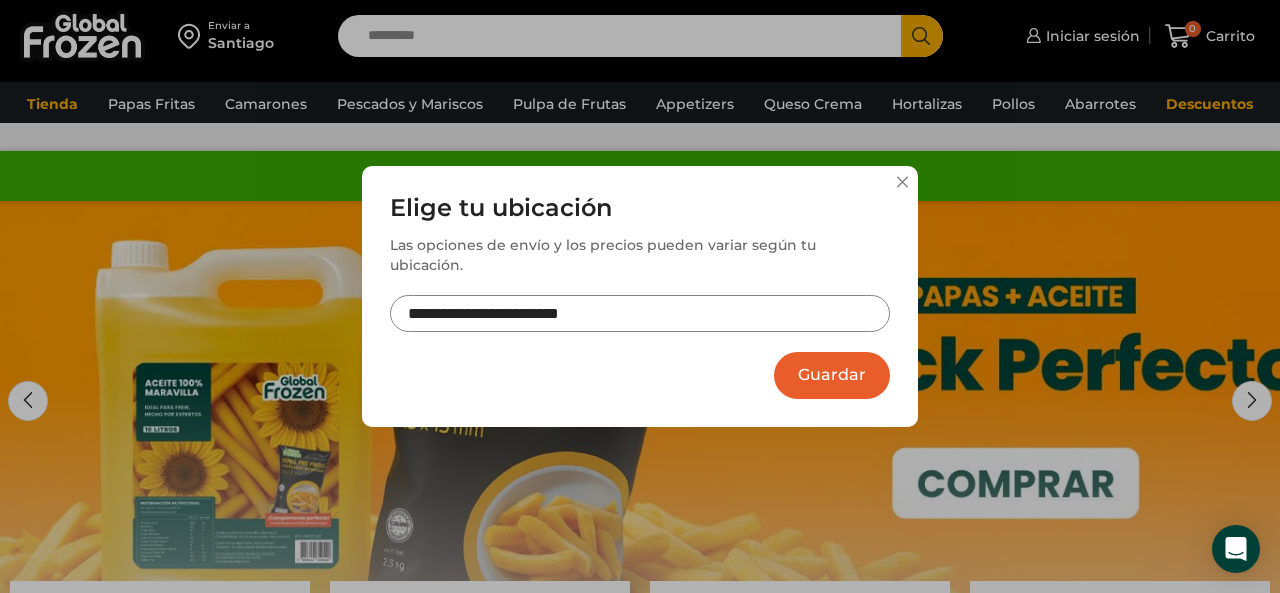 click on "Guardar" at bounding box center (832, 375) 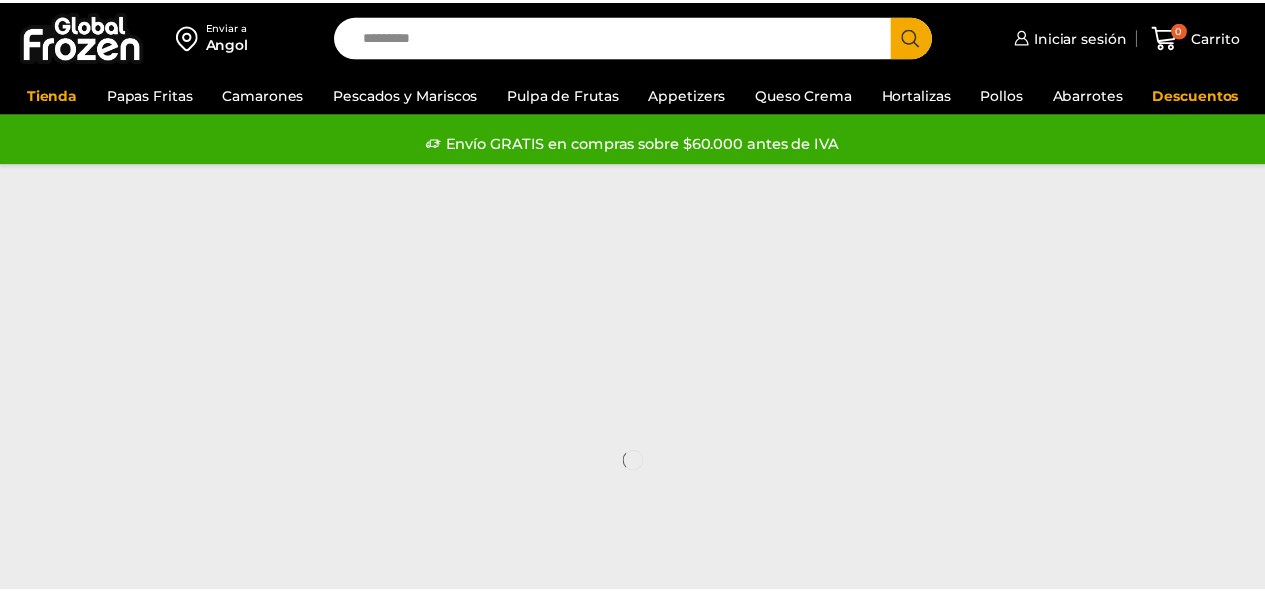 scroll, scrollTop: 0, scrollLeft: 0, axis: both 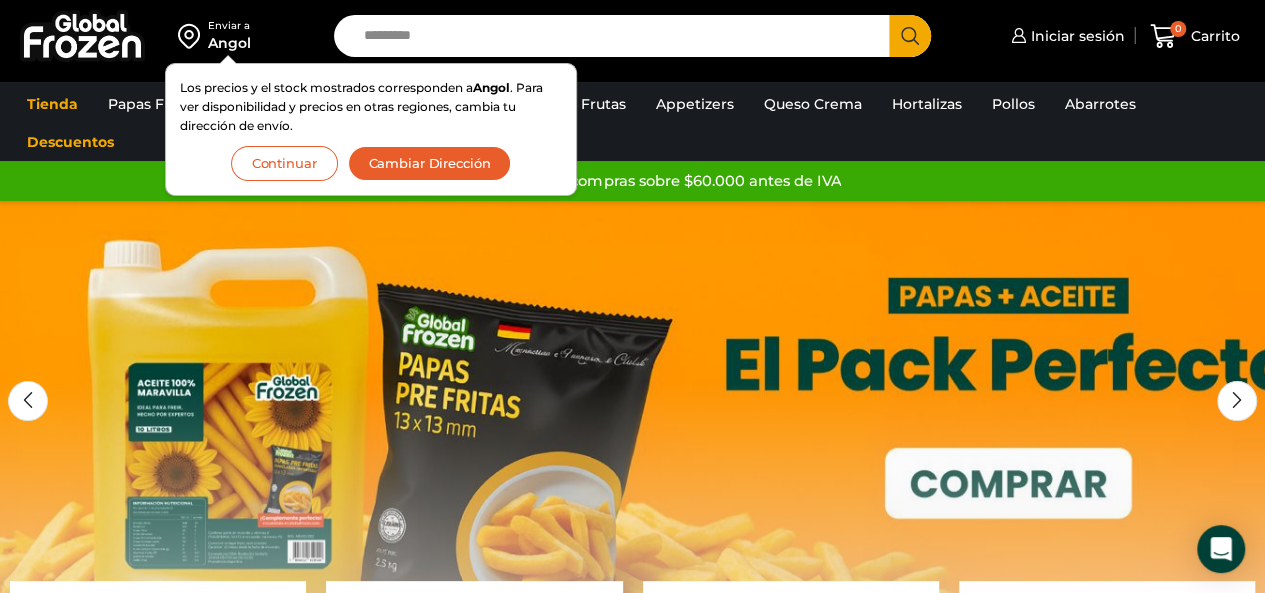 click on "Continuar" at bounding box center [284, 163] 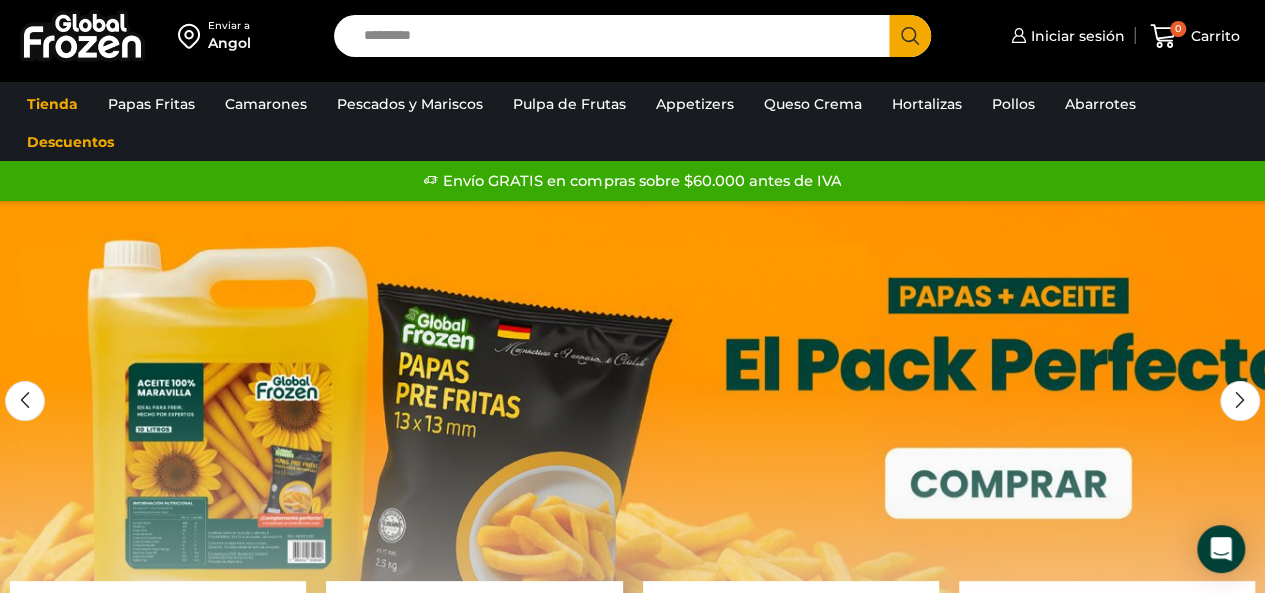scroll, scrollTop: 0, scrollLeft: 0, axis: both 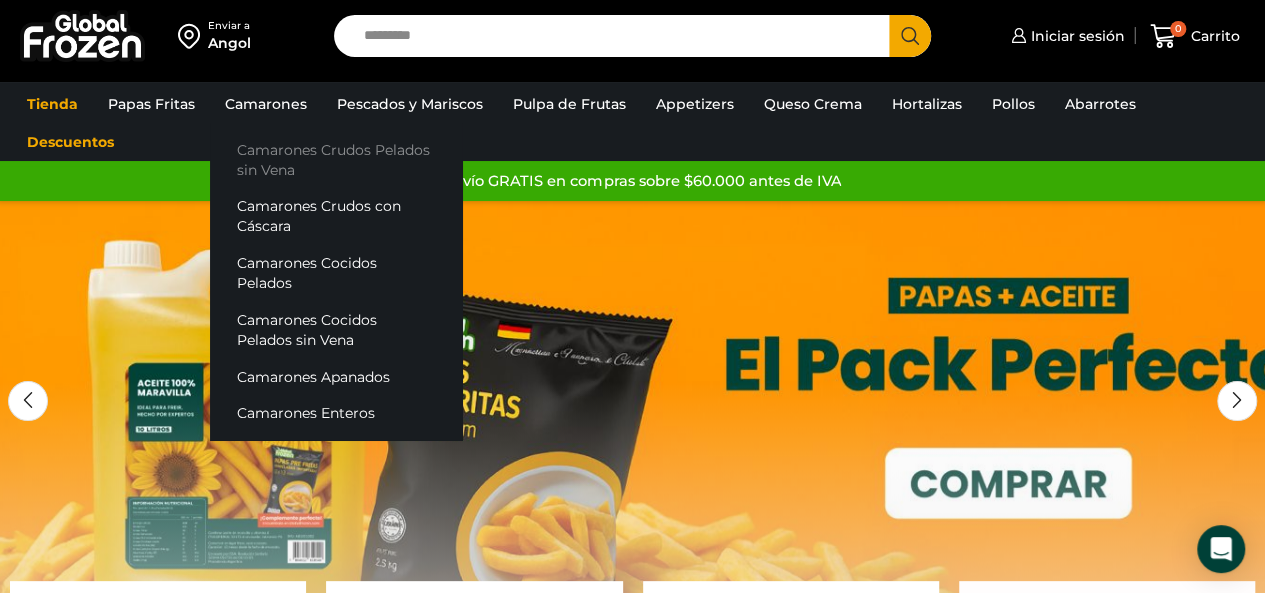 click on "Camarones Crudos Pelados sin Vena" at bounding box center [336, 159] 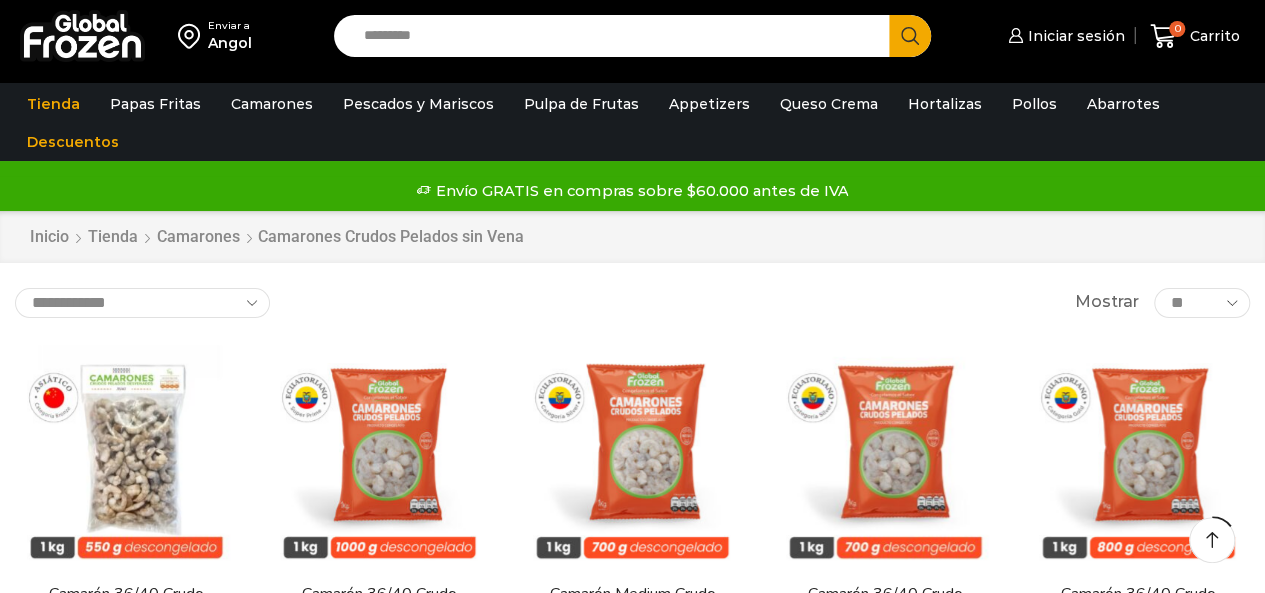 scroll, scrollTop: 166, scrollLeft: 0, axis: vertical 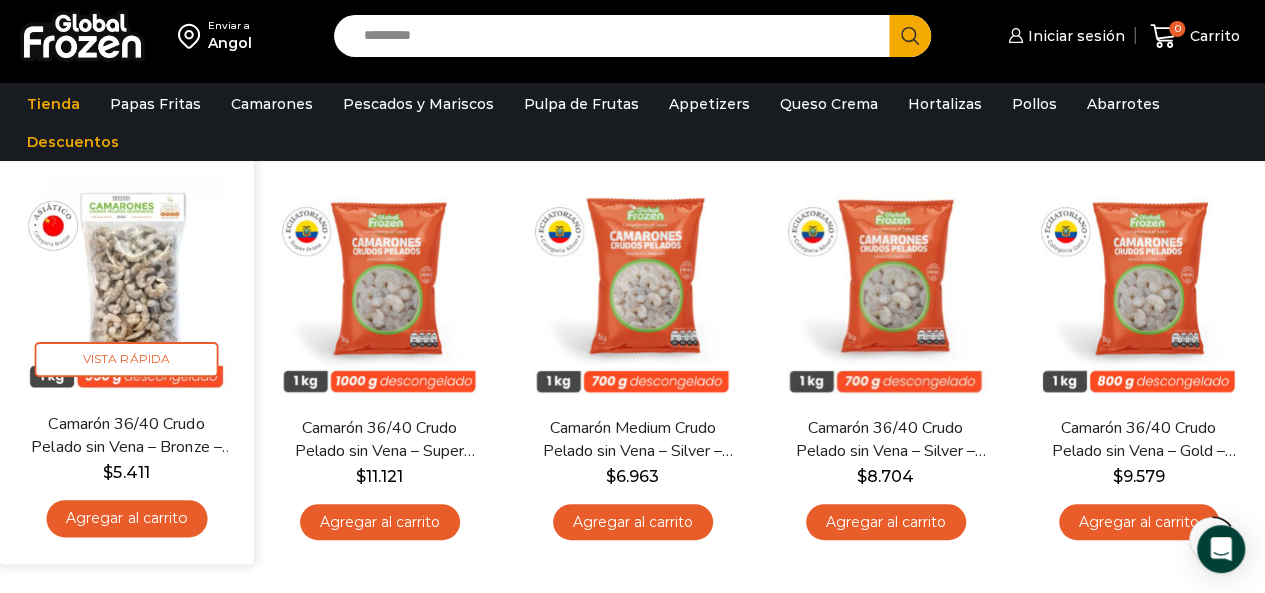 click at bounding box center [126, 284] 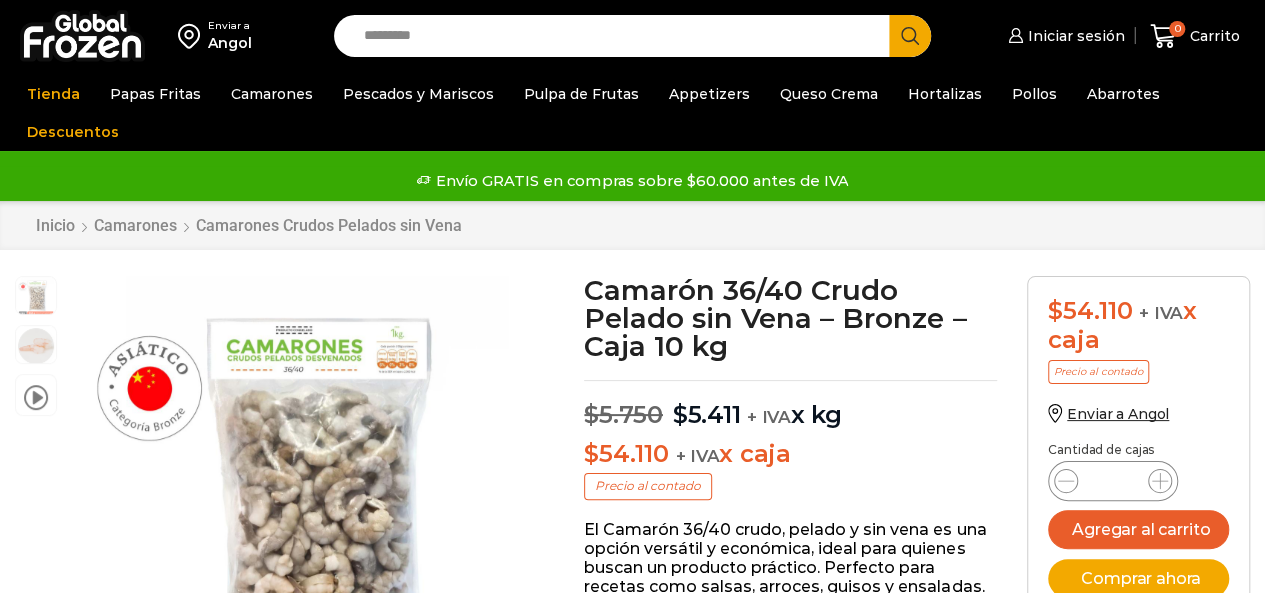 scroll, scrollTop: 1, scrollLeft: 0, axis: vertical 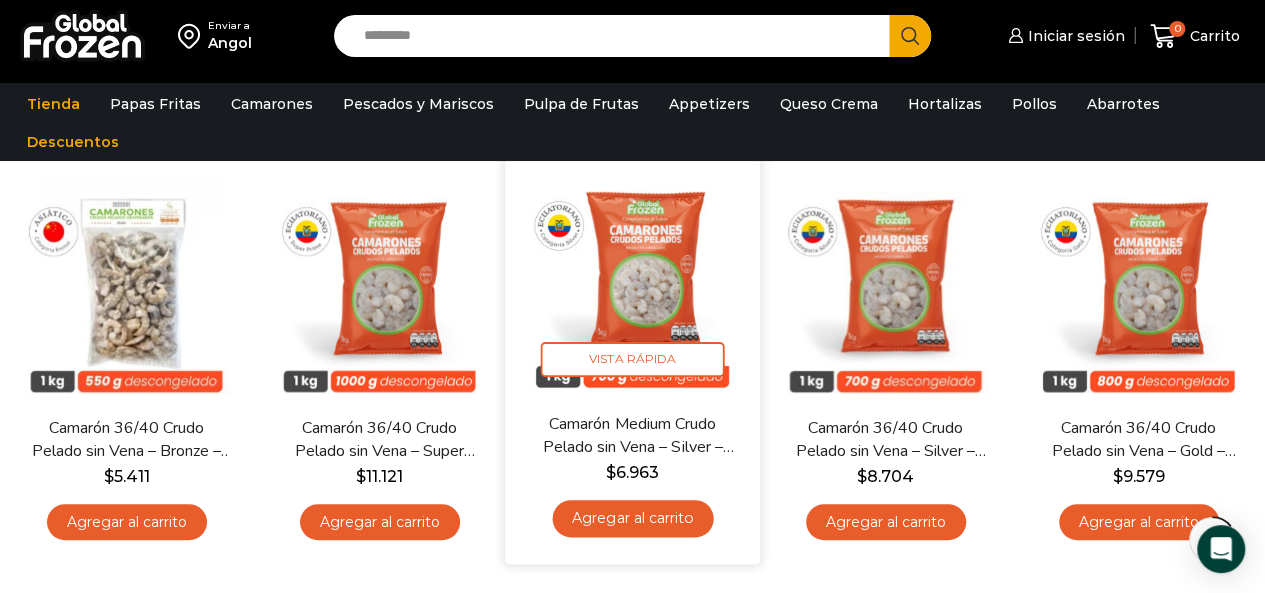 click at bounding box center (632, 284) 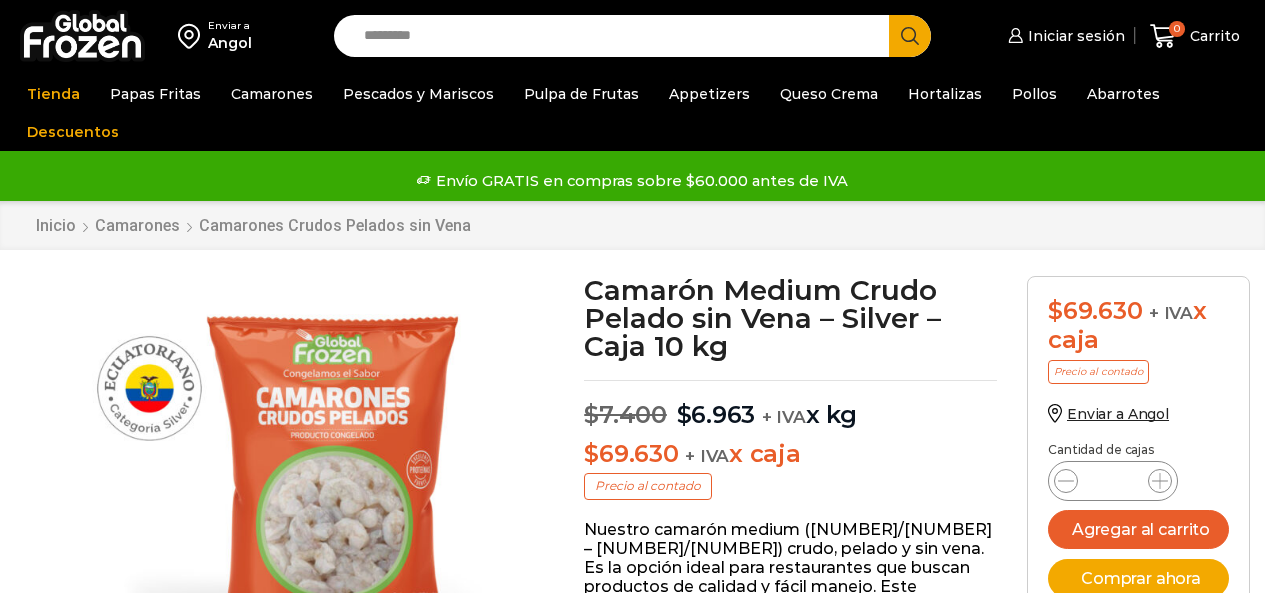 scroll, scrollTop: 0, scrollLeft: 0, axis: both 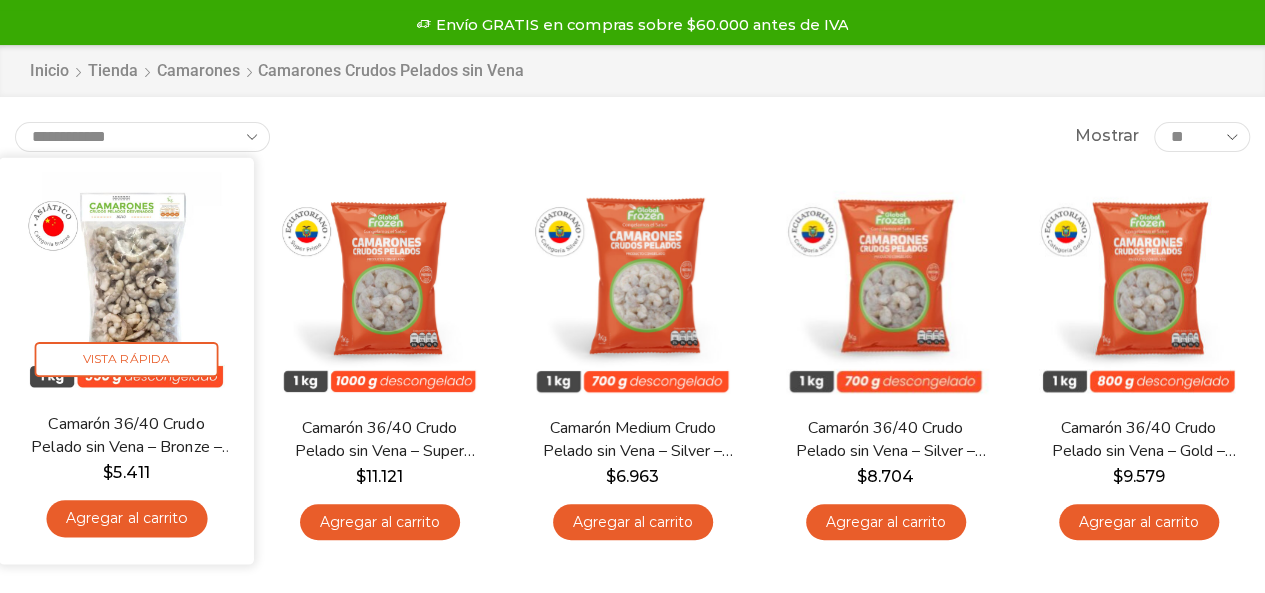 click at bounding box center [126, 284] 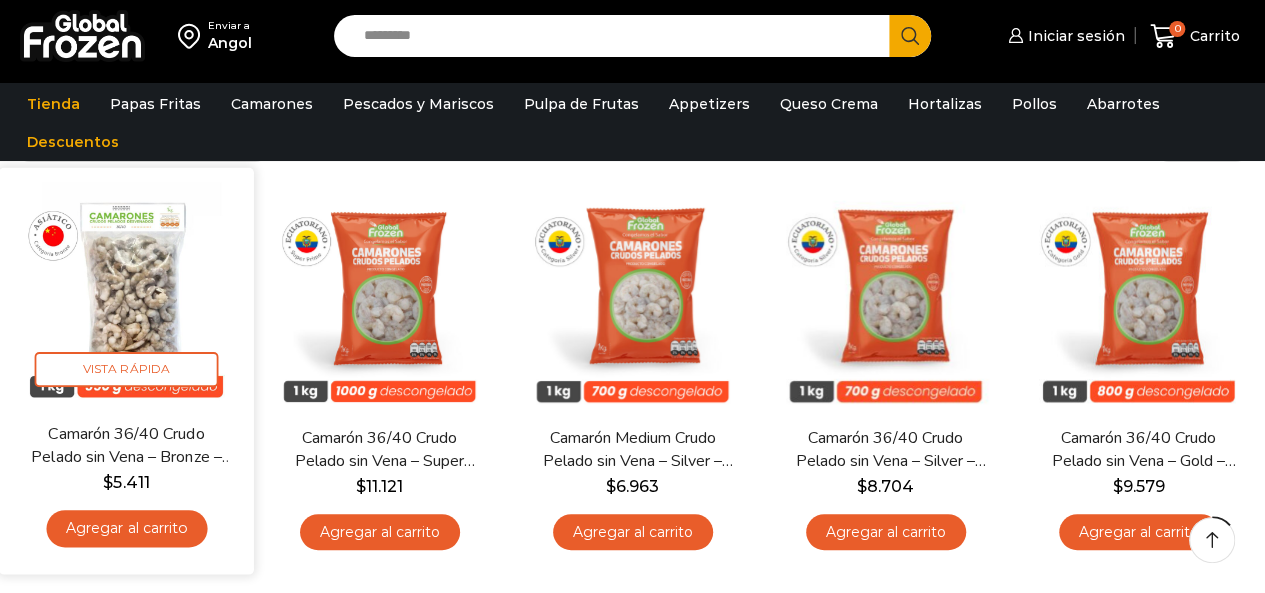 scroll, scrollTop: 0, scrollLeft: 0, axis: both 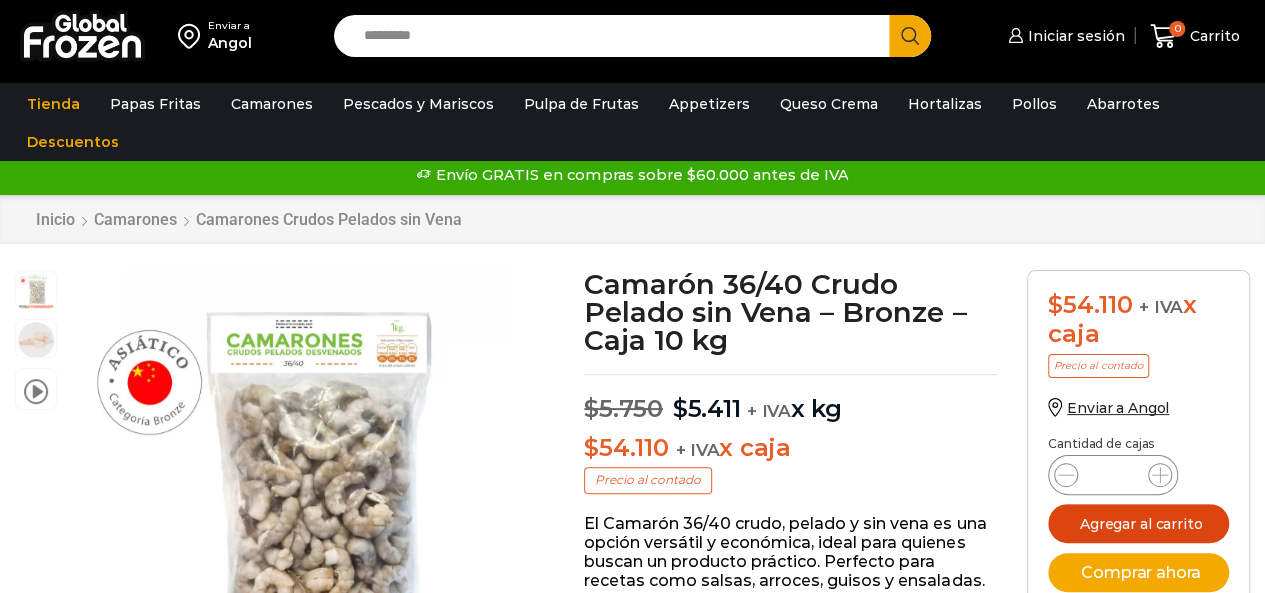 click on "Agregar al carrito" at bounding box center [1138, 523] 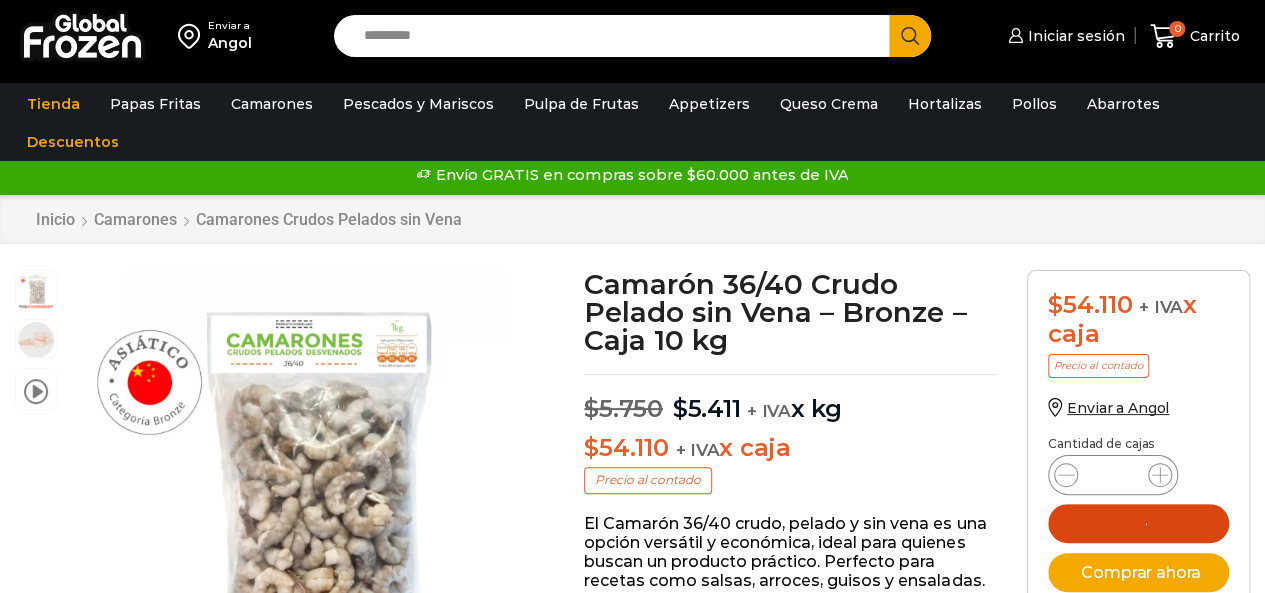 scroll, scrollTop: 17, scrollLeft: 0, axis: vertical 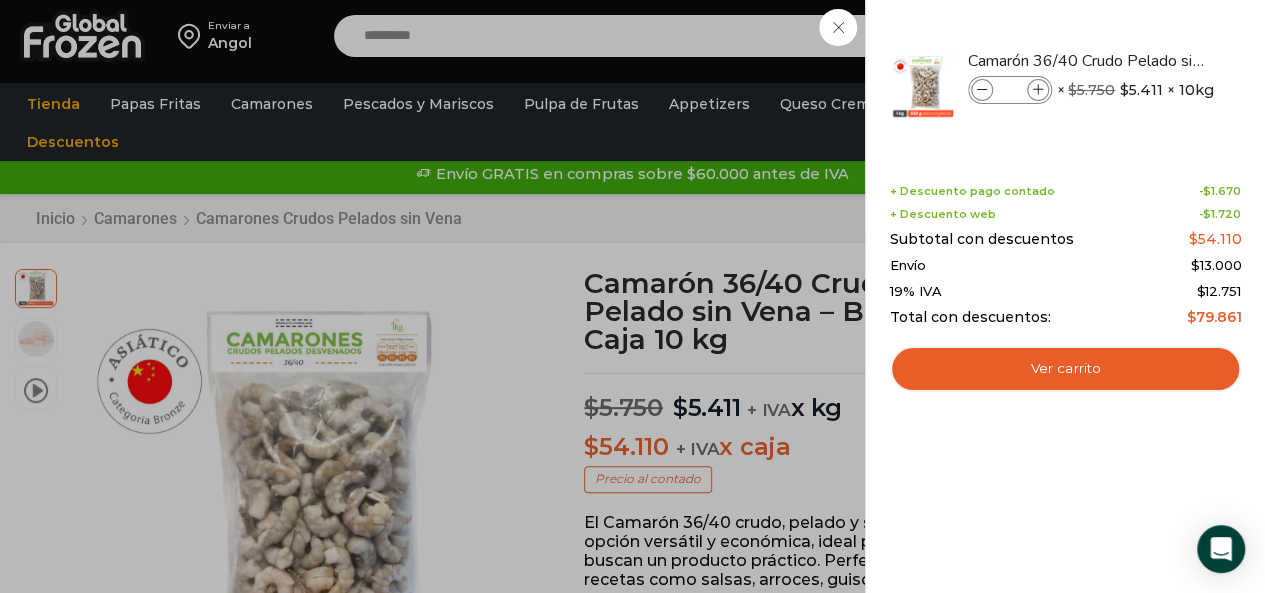 click on "1
Carrito
1
1
Shopping Cart
*" at bounding box center (1195, 36) 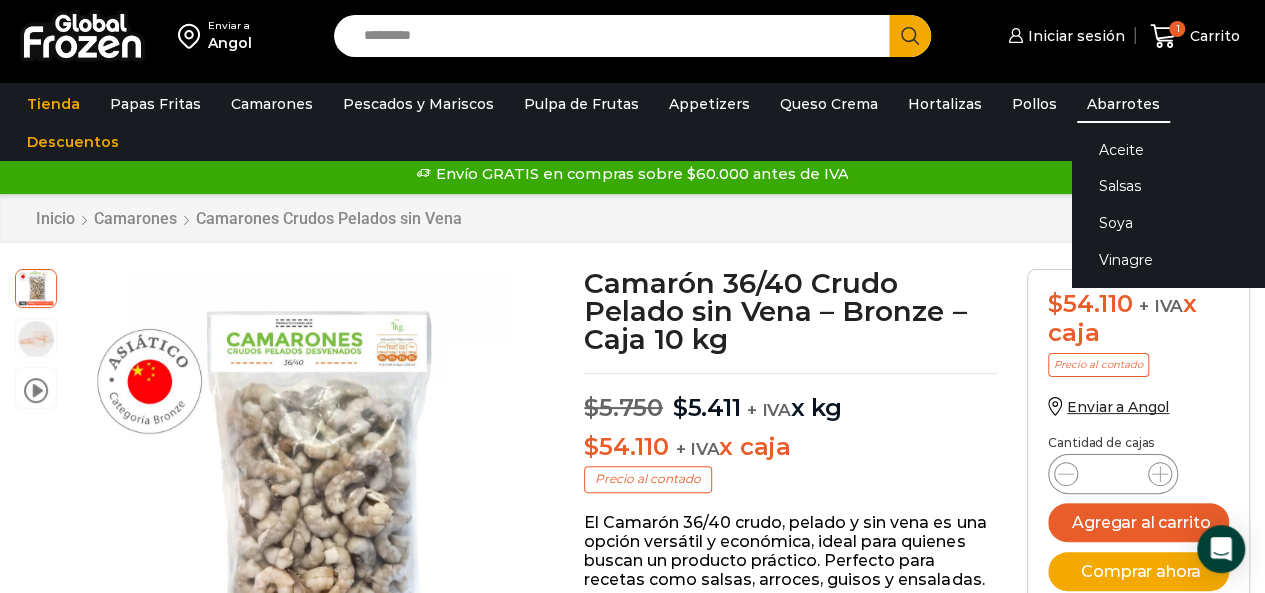 click on "Abarrotes" at bounding box center [1123, 104] 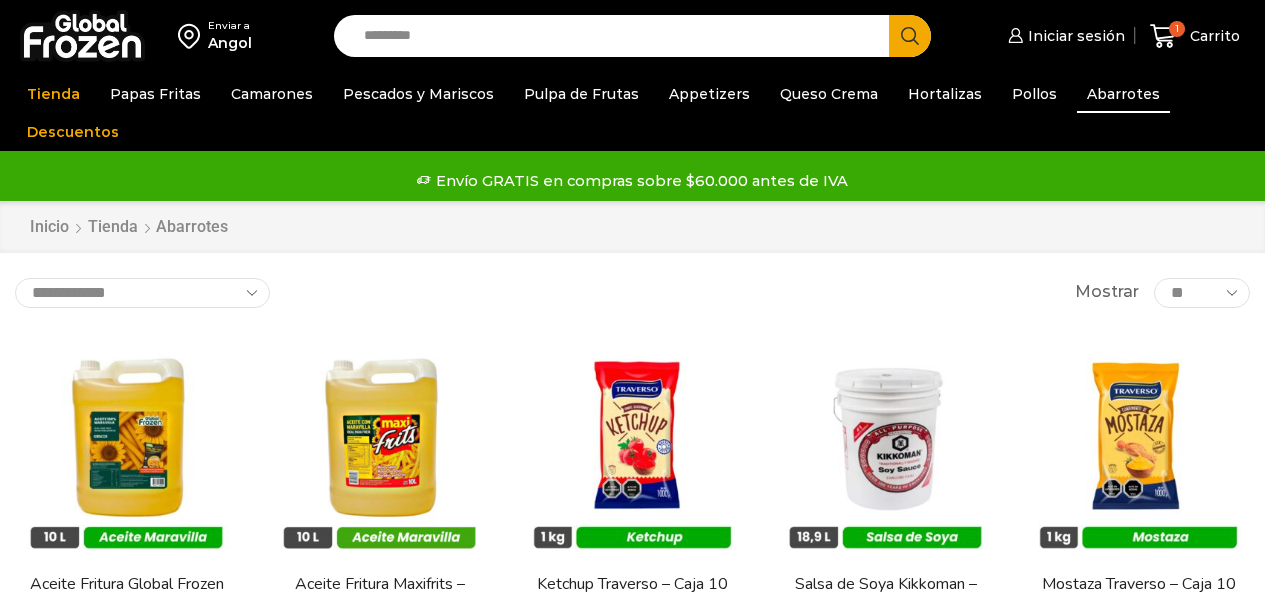 scroll, scrollTop: 0, scrollLeft: 0, axis: both 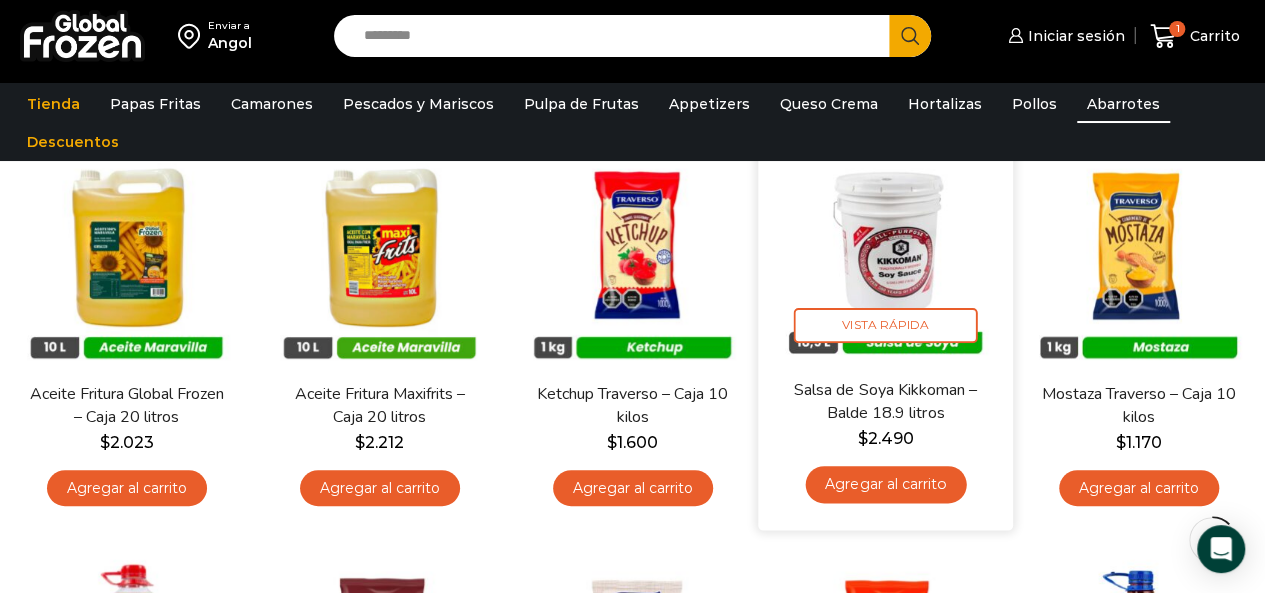 click on "Salsa de Soya Kikkoman – Balde 18.9 litros" at bounding box center (885, 401) 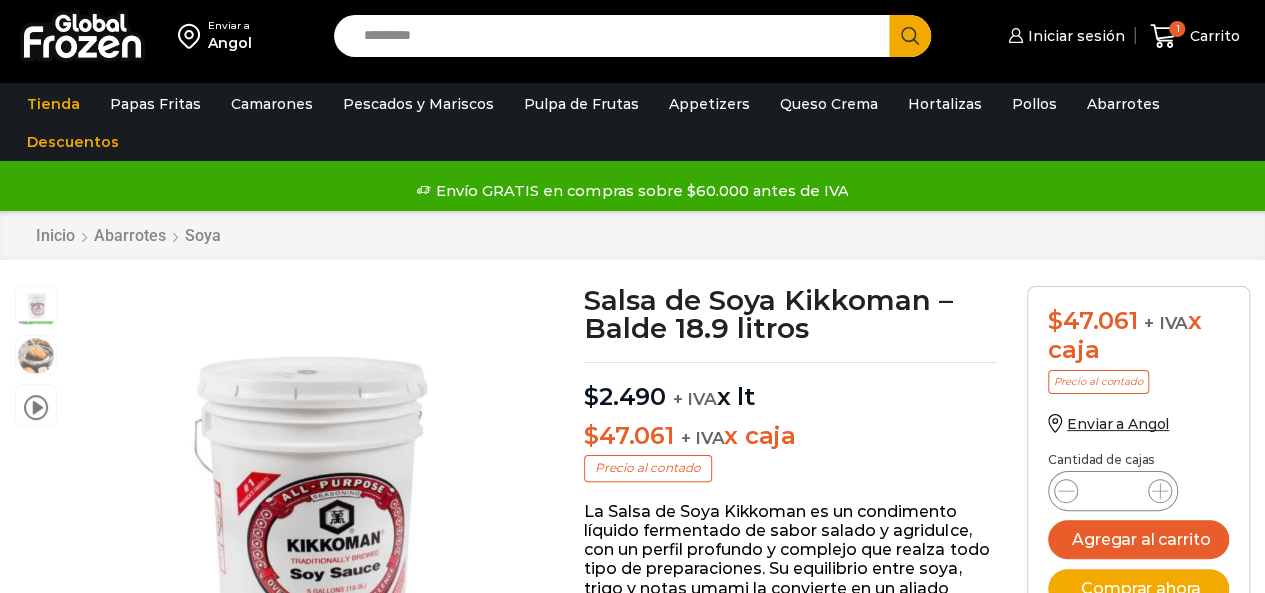 scroll, scrollTop: 1, scrollLeft: 0, axis: vertical 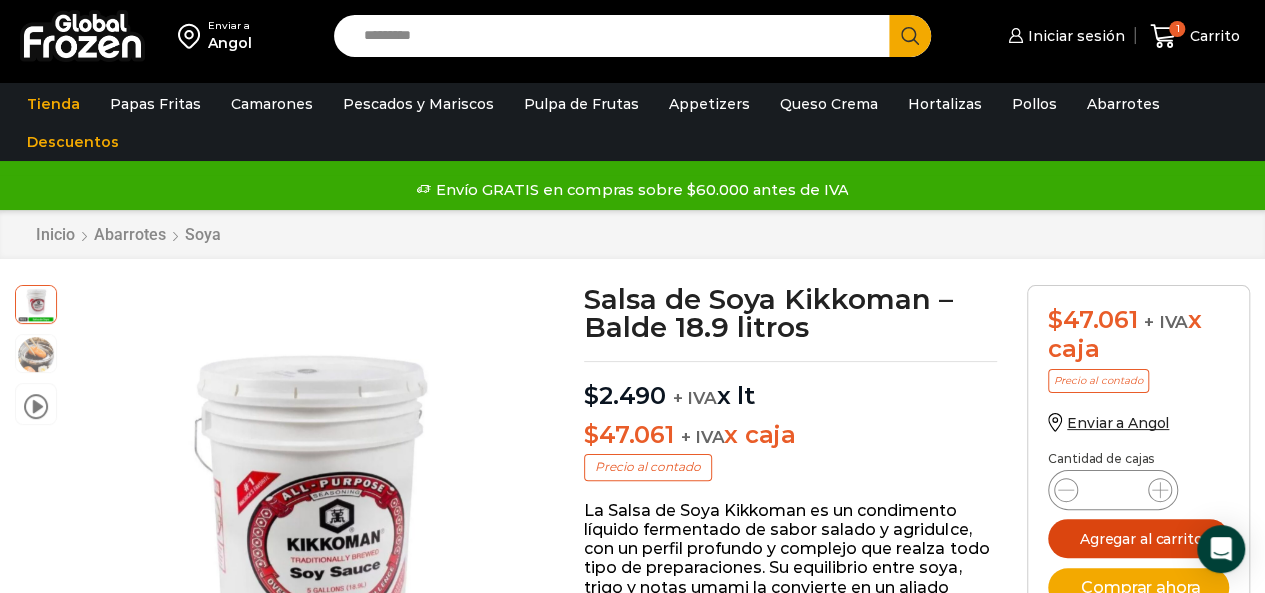 click on "Agregar al carrito" at bounding box center (1138, 538) 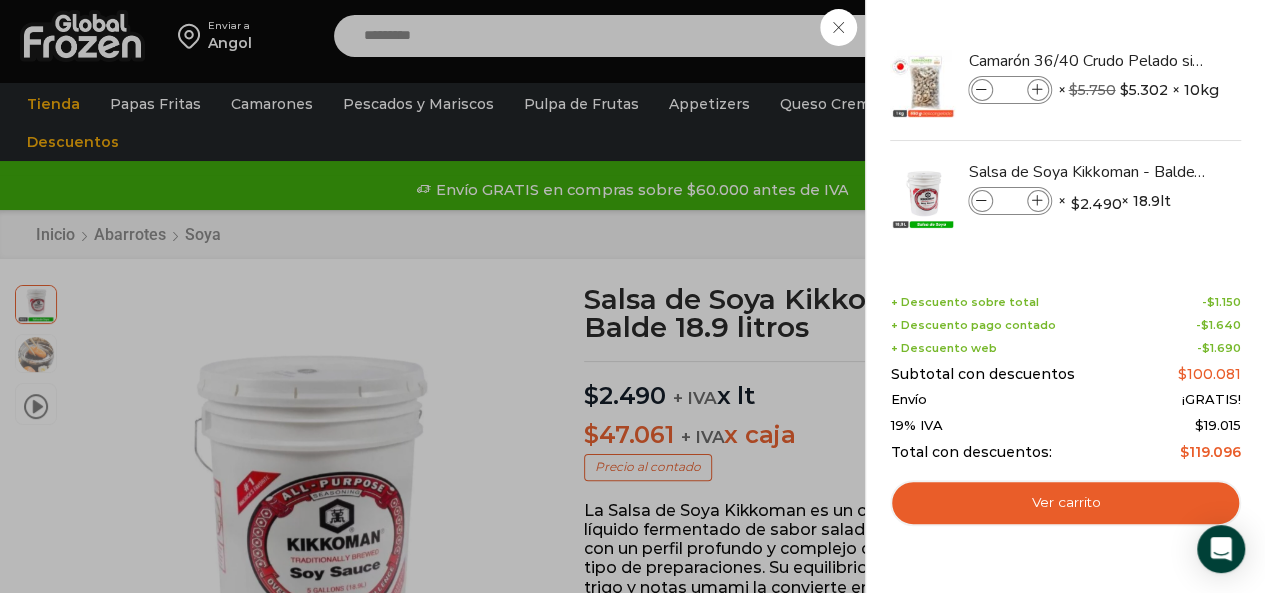 click on "2
Carrito
2
2
Shopping Cart
*" at bounding box center [1195, 36] 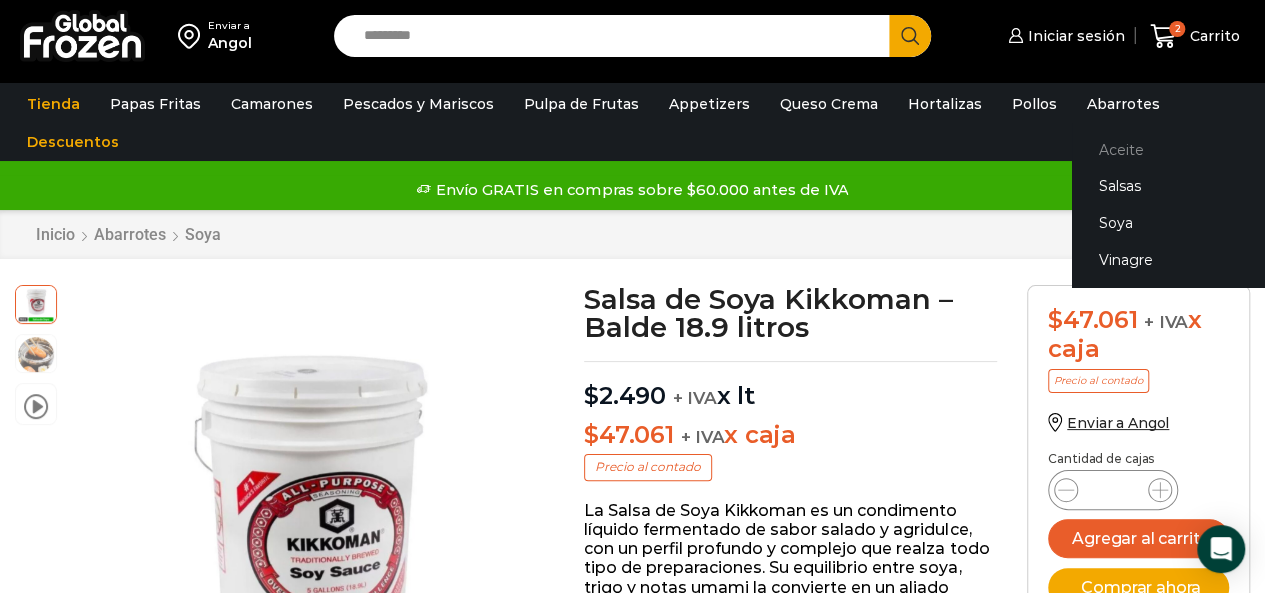 click on "Aceite" at bounding box center (1198, 149) 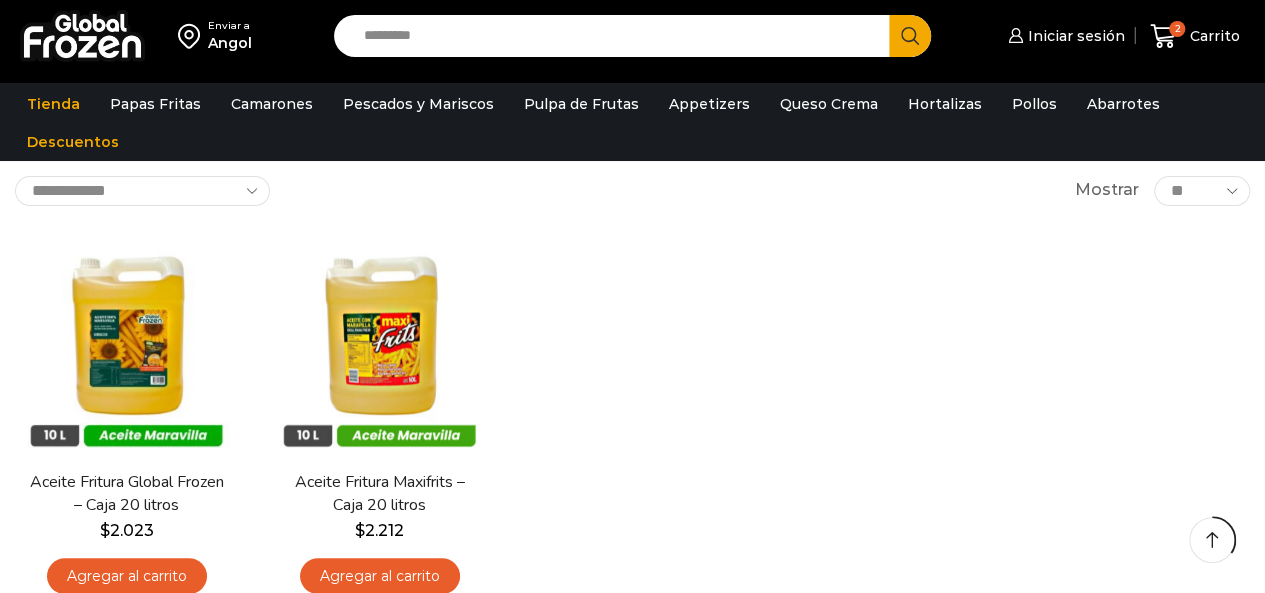 scroll, scrollTop: 250, scrollLeft: 0, axis: vertical 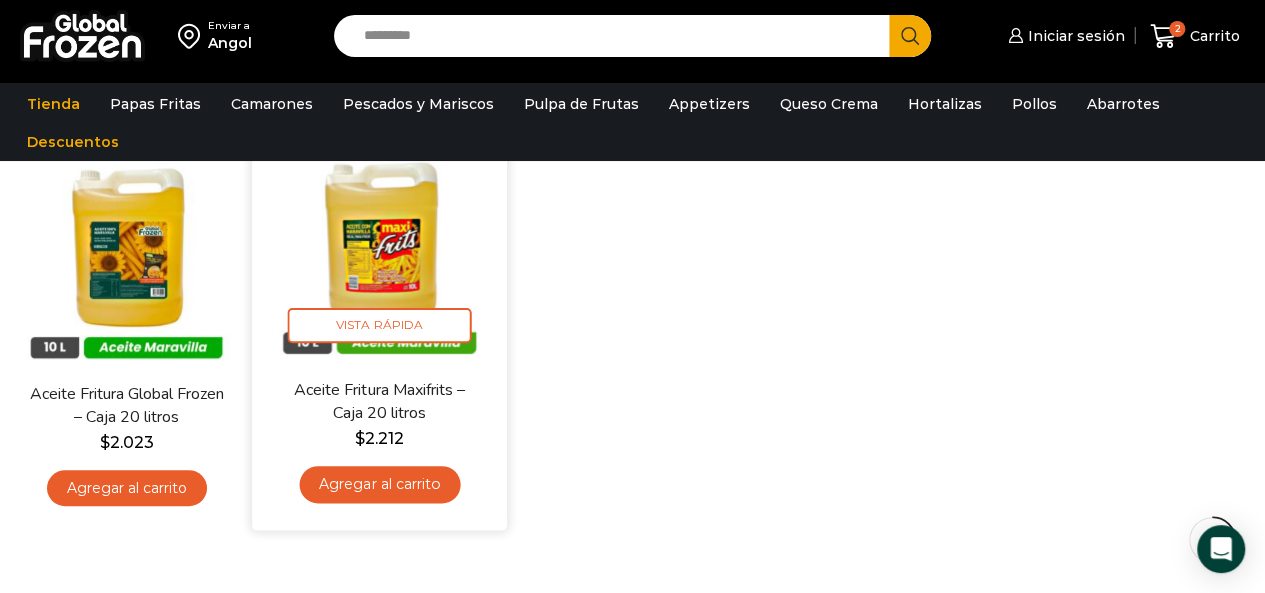 click at bounding box center [379, 250] 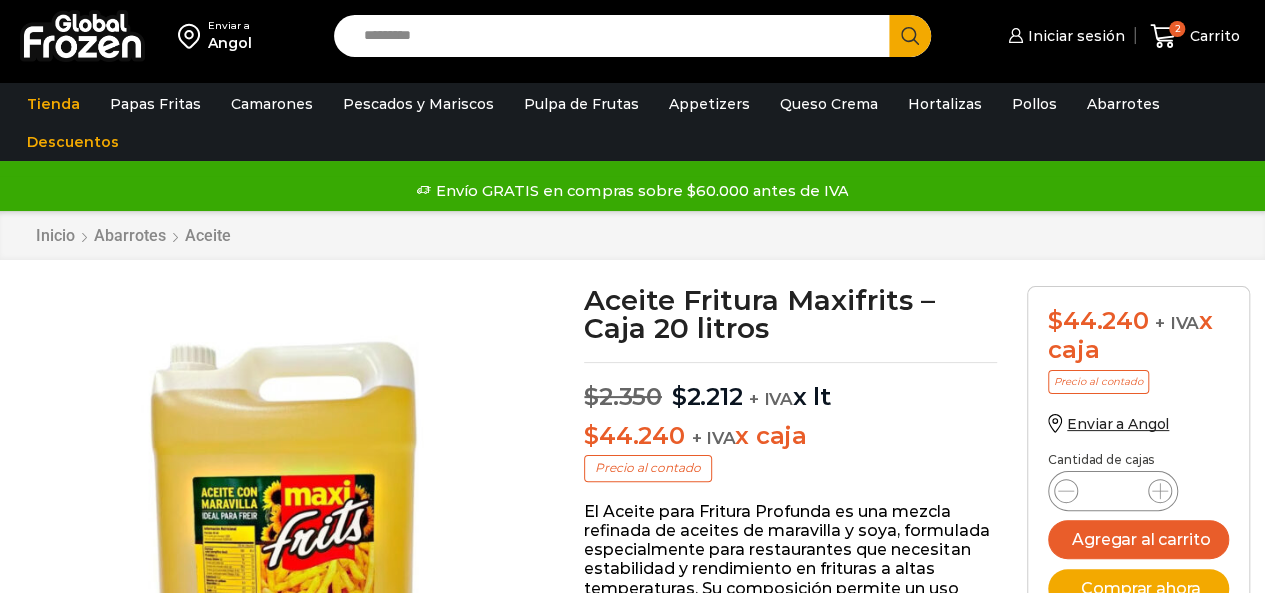 scroll, scrollTop: 1, scrollLeft: 0, axis: vertical 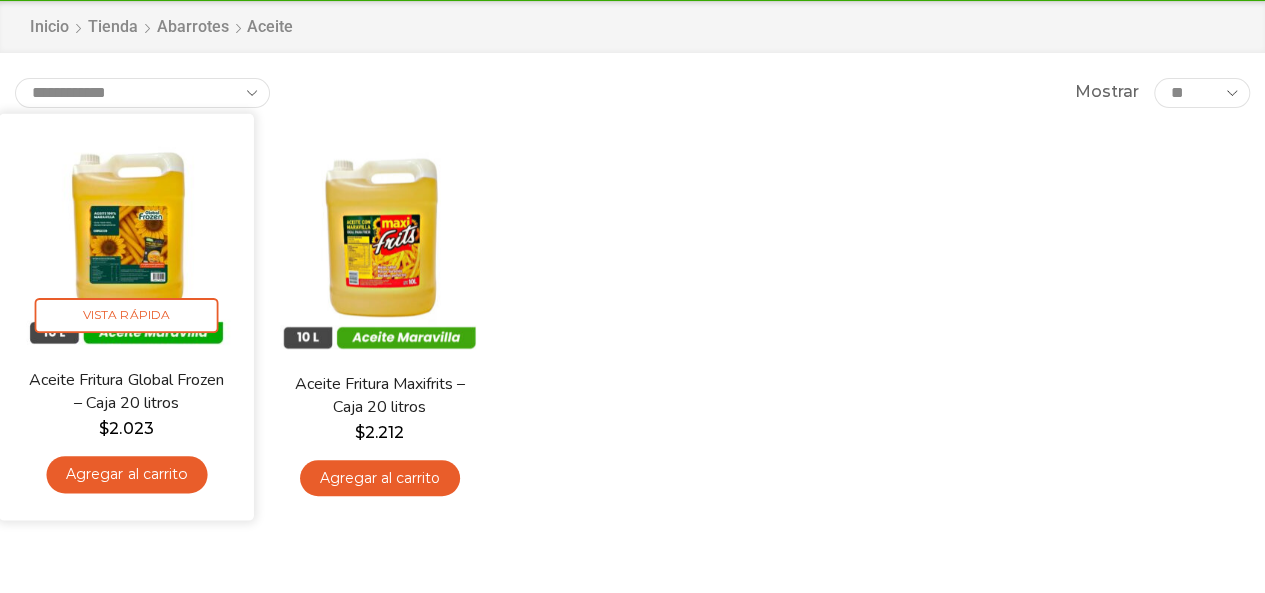 click at bounding box center [126, 240] 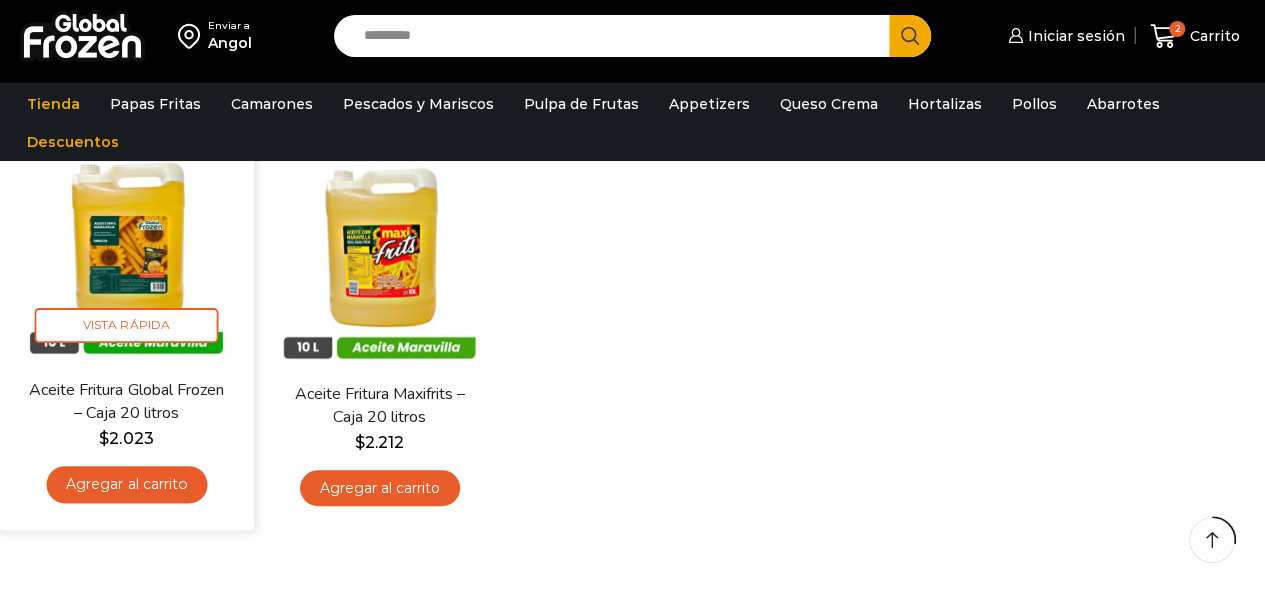 scroll, scrollTop: 0, scrollLeft: 0, axis: both 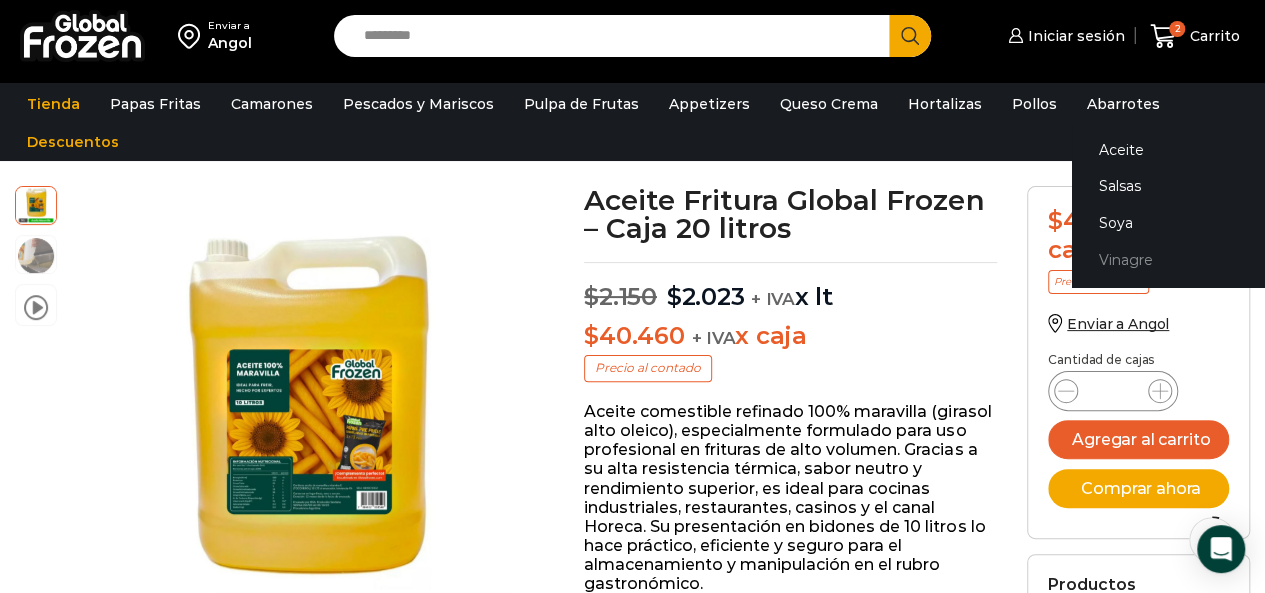 click on "Vinagre" at bounding box center (1198, 260) 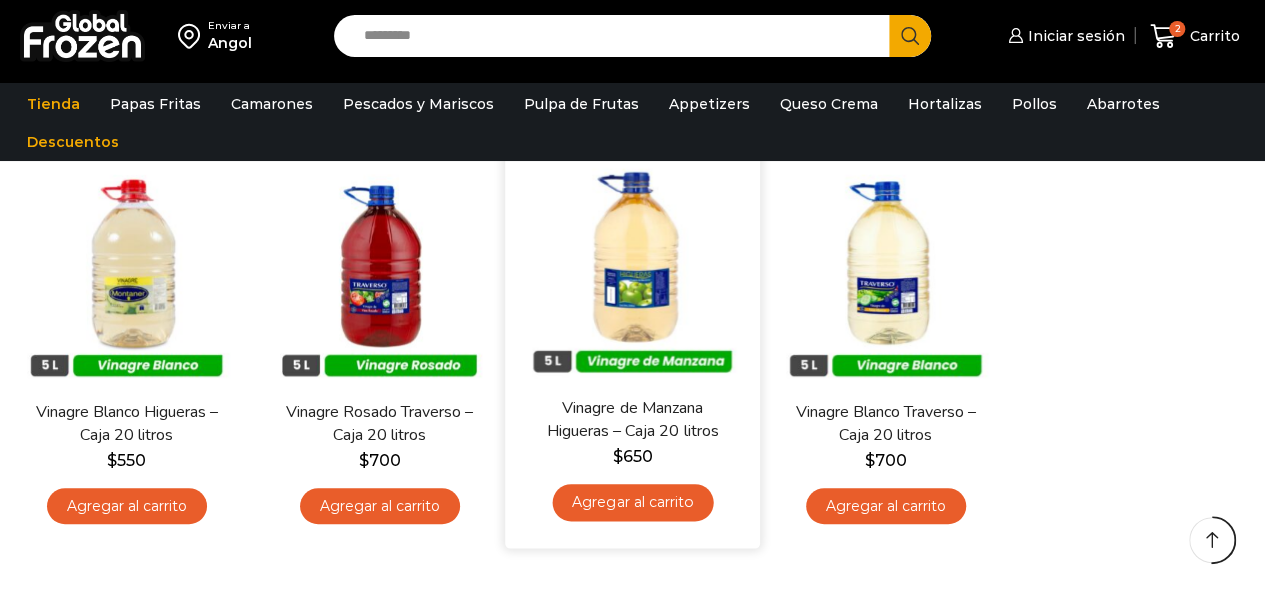 scroll, scrollTop: 366, scrollLeft: 0, axis: vertical 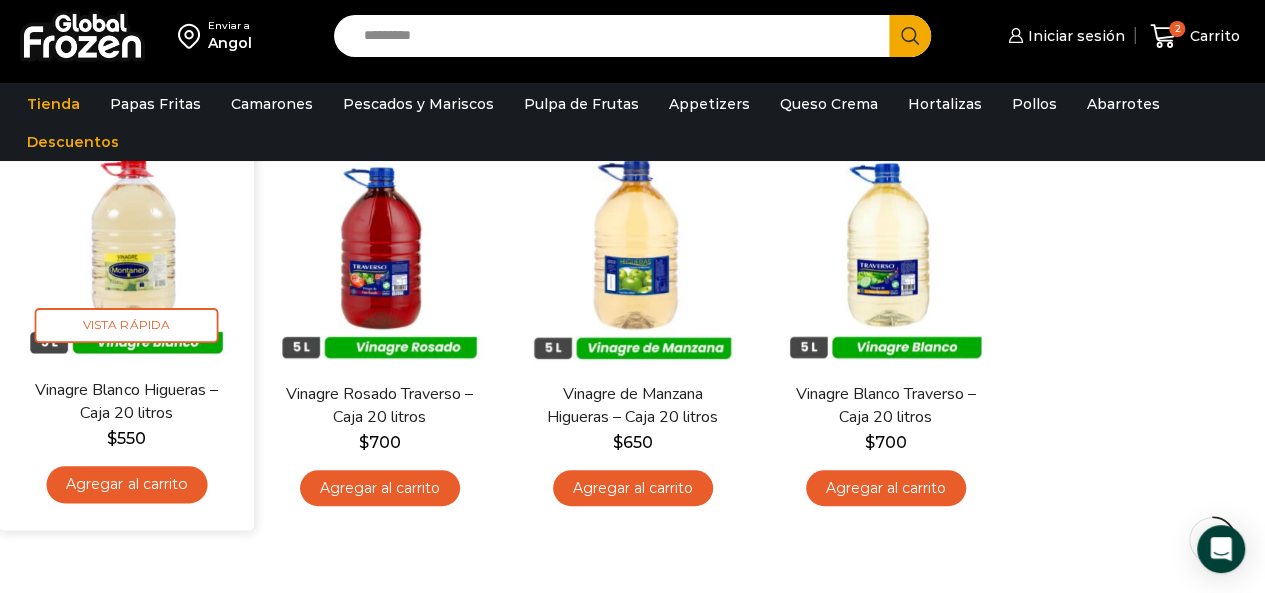 click on "Vinagre Blanco Higueras – Caja 20 litros" at bounding box center (126, 401) 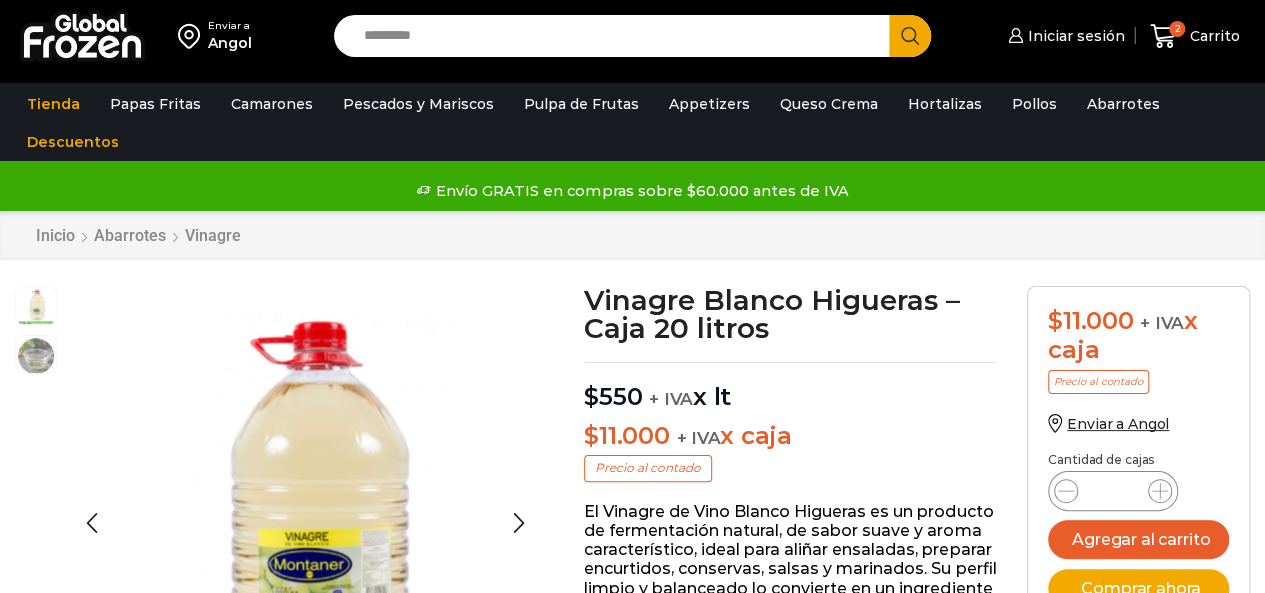 scroll, scrollTop: 1, scrollLeft: 0, axis: vertical 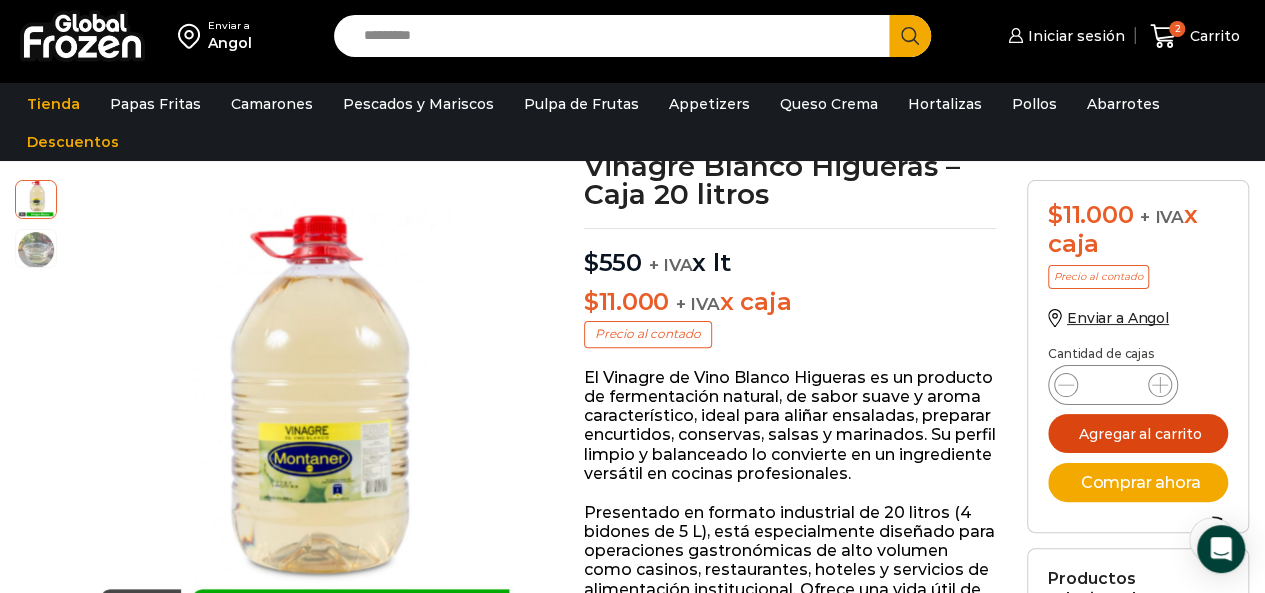 click on "Agregar al carrito" at bounding box center (1138, 433) 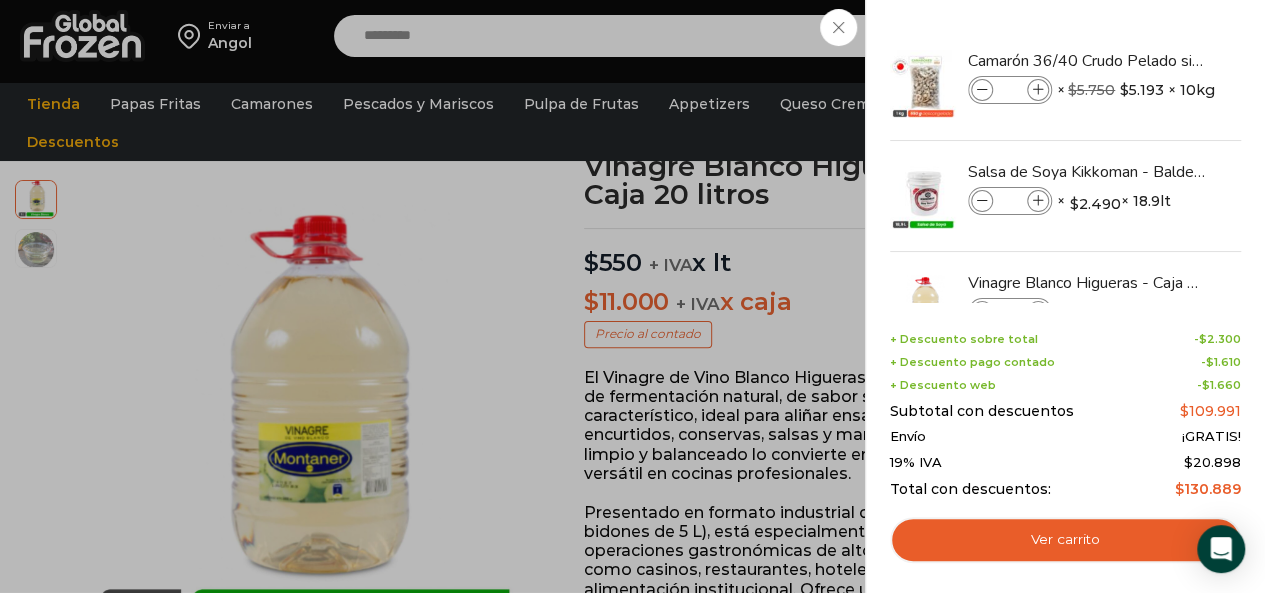 click on "3
Carrito
3
3
Shopping Cart
*" at bounding box center [1195, 36] 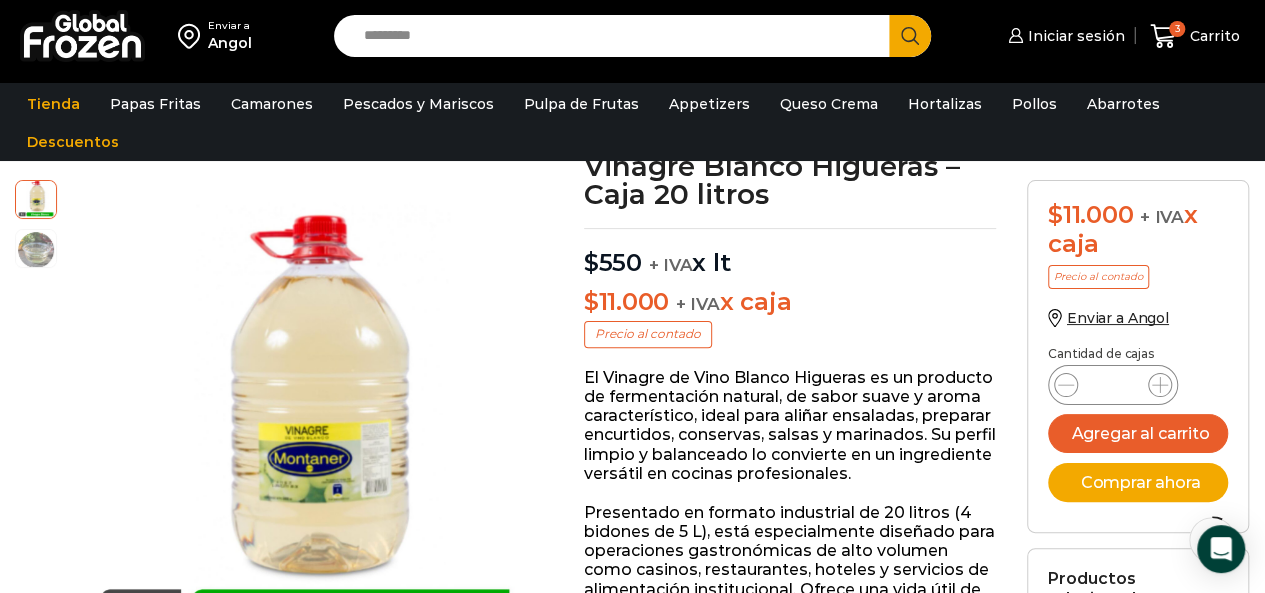 click on "Queso Crema" at bounding box center (829, 104) 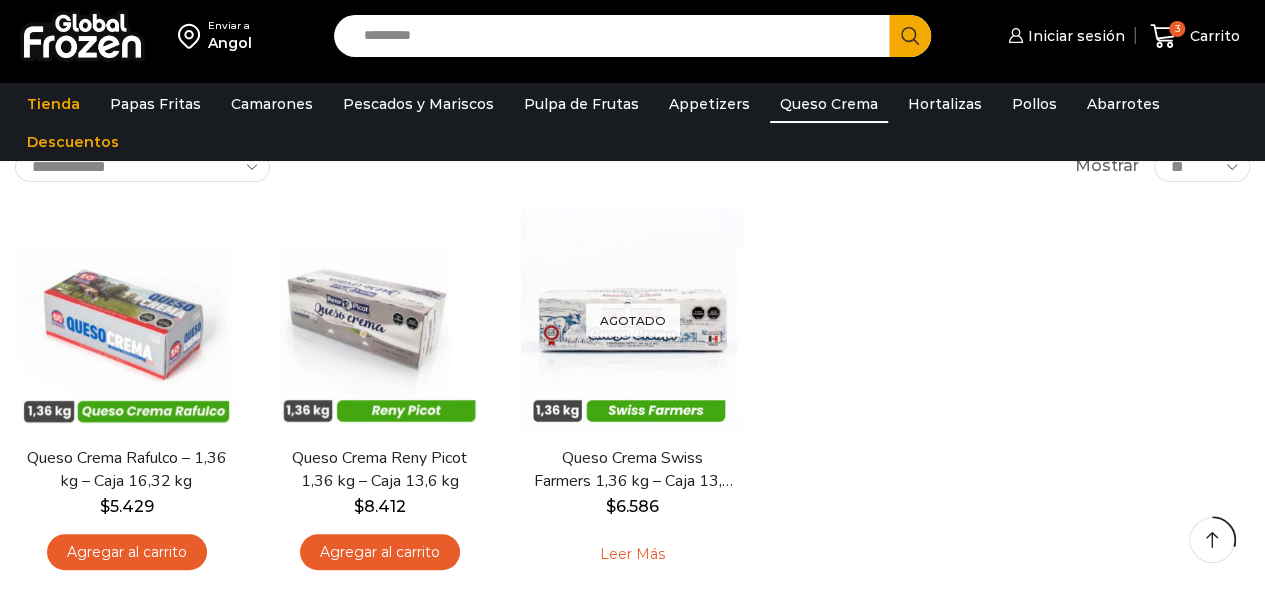 scroll, scrollTop: 216, scrollLeft: 0, axis: vertical 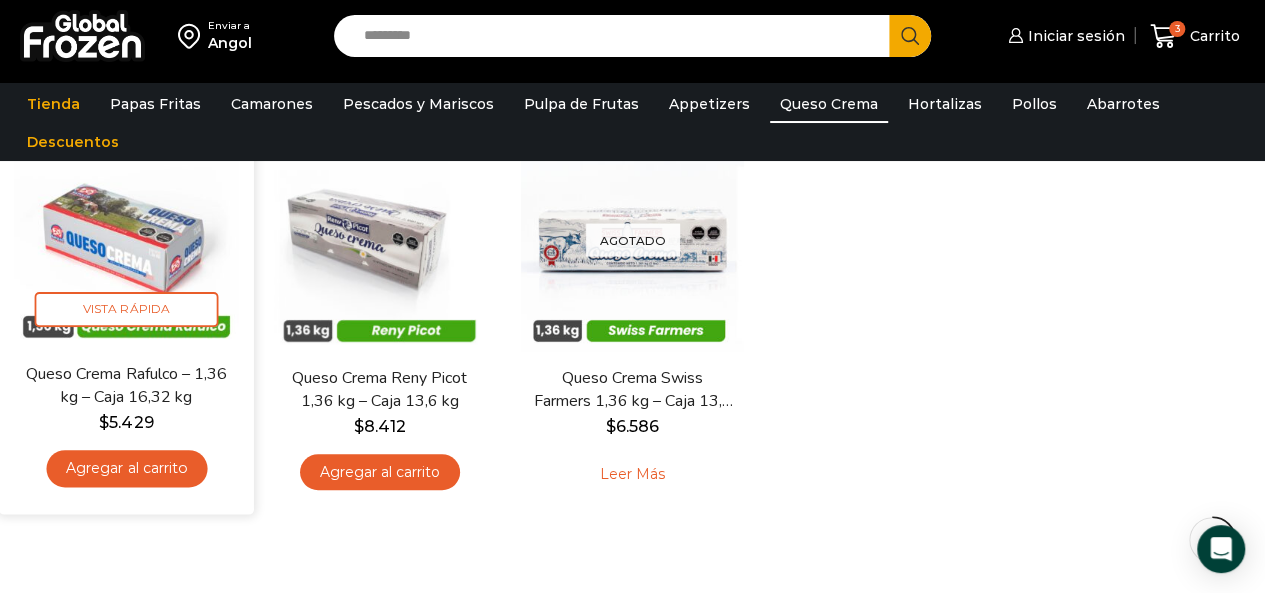 click at bounding box center [126, 234] 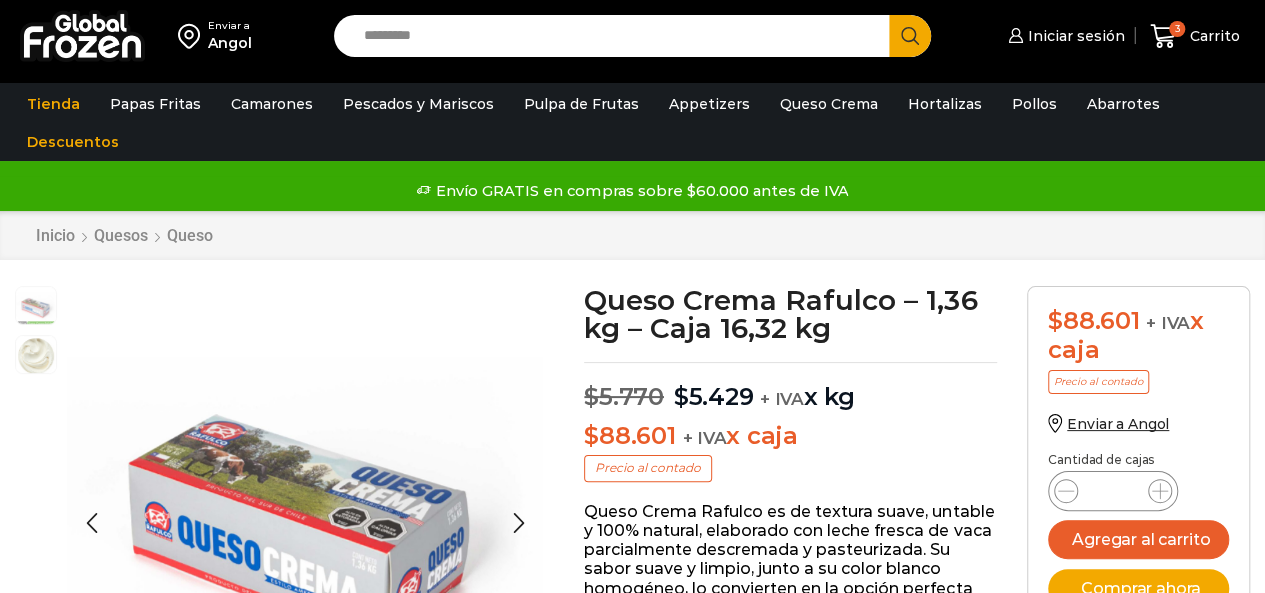 scroll, scrollTop: 1, scrollLeft: 0, axis: vertical 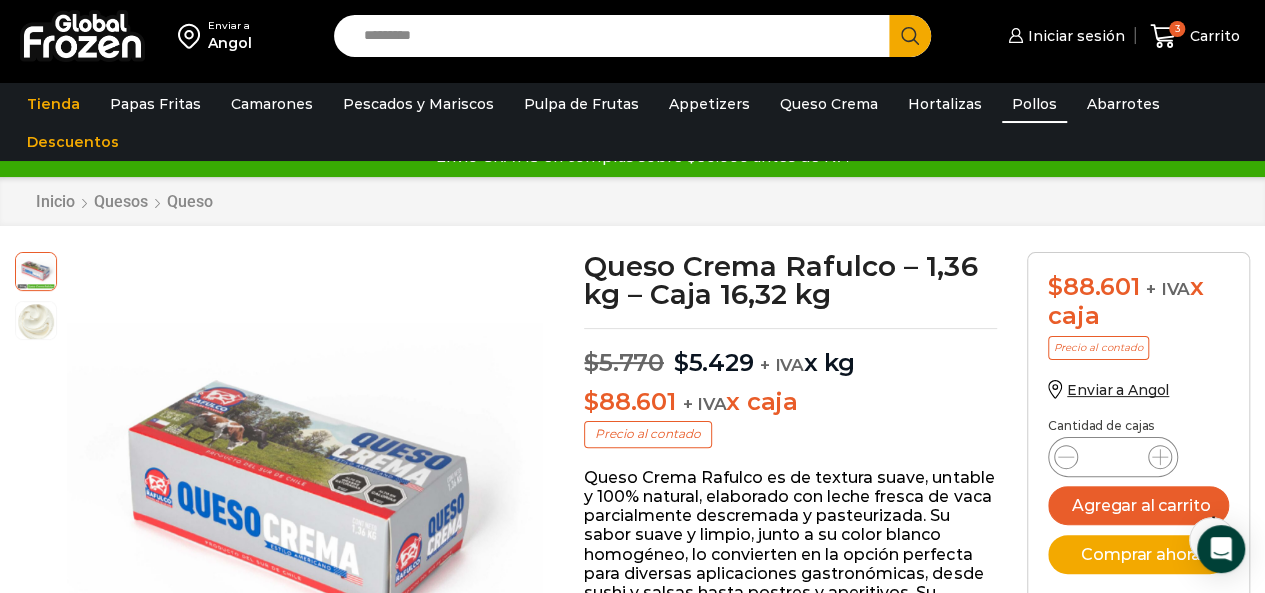 click on "Pollos" at bounding box center (1034, 104) 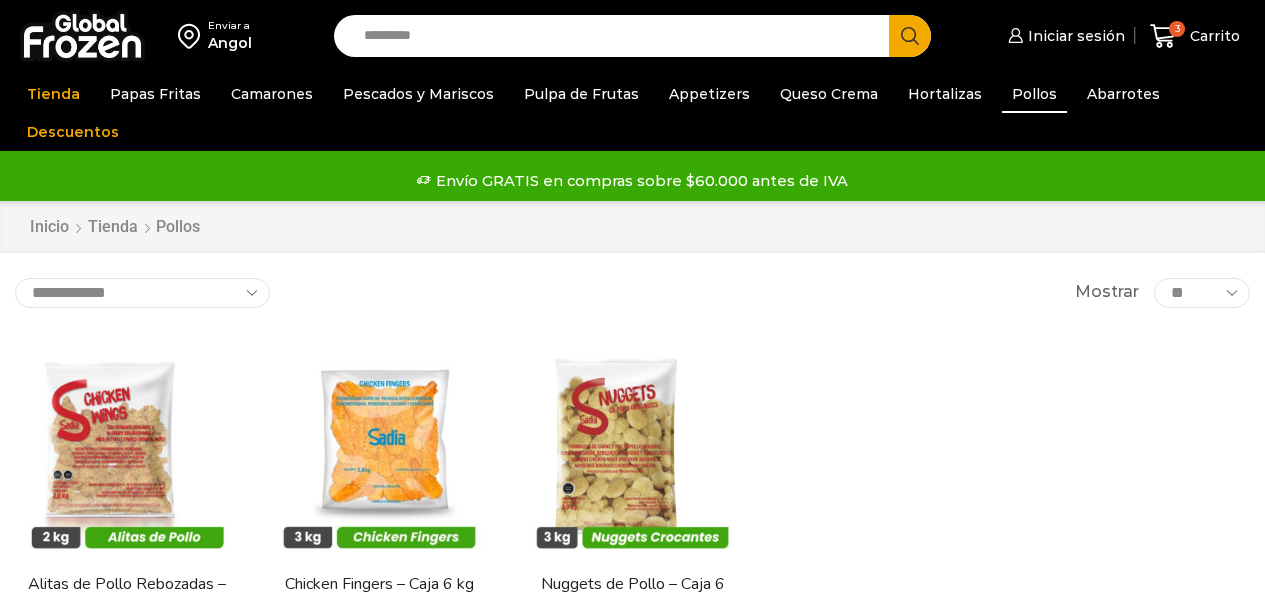 scroll, scrollTop: 0, scrollLeft: 0, axis: both 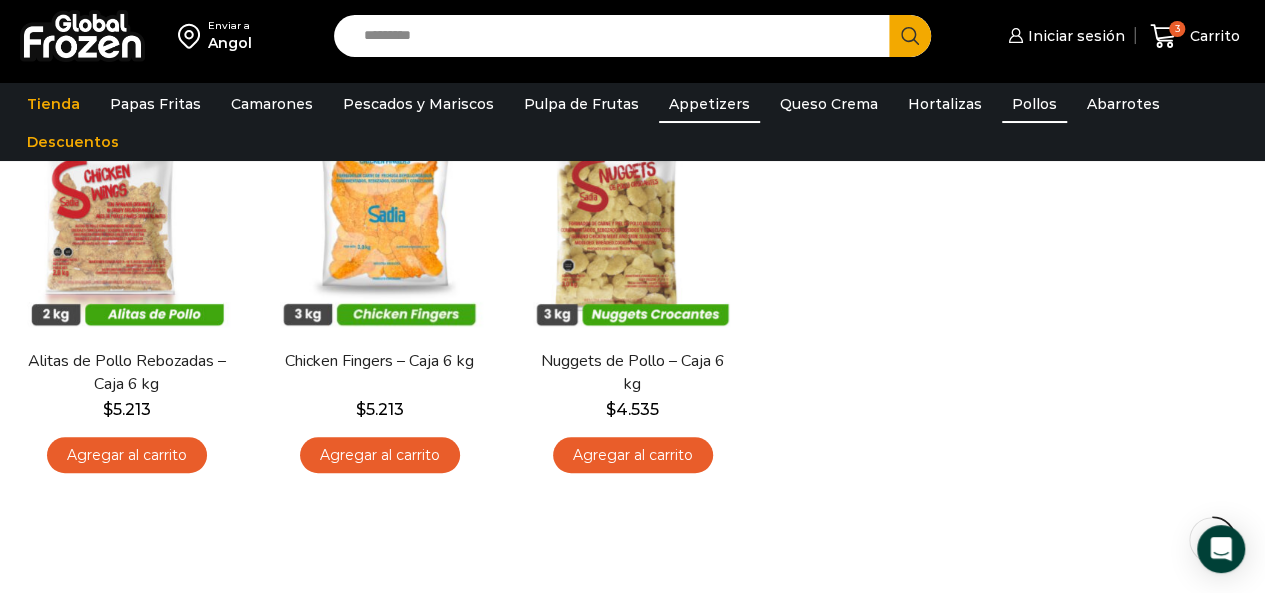 click on "Appetizers" at bounding box center (709, 104) 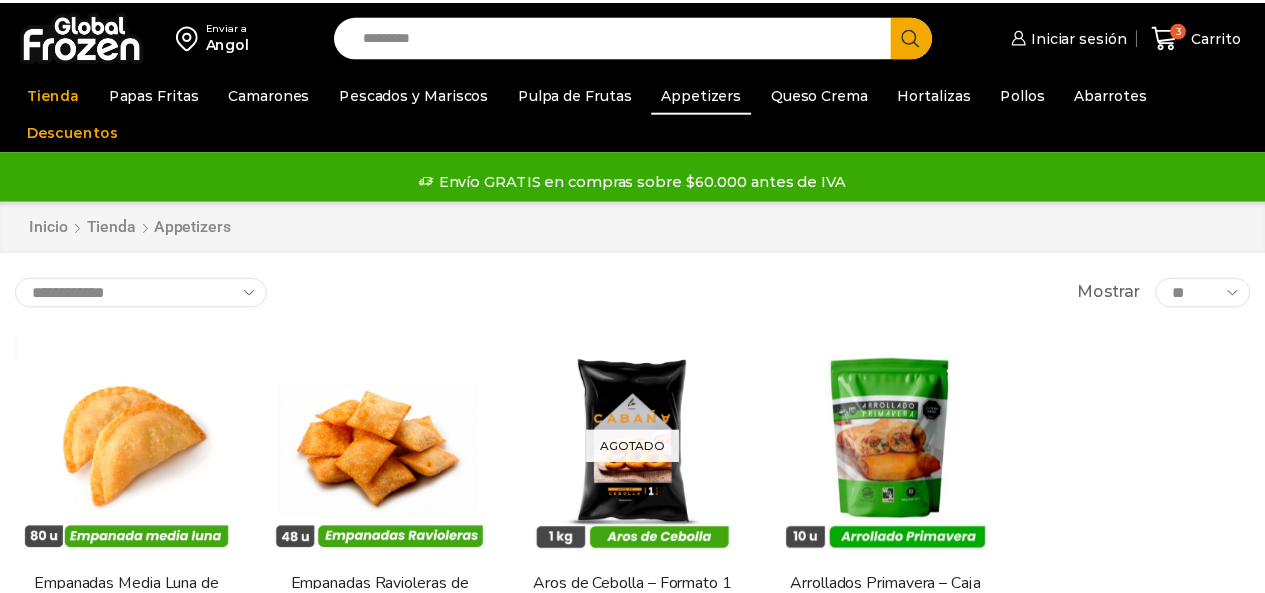 scroll, scrollTop: 0, scrollLeft: 0, axis: both 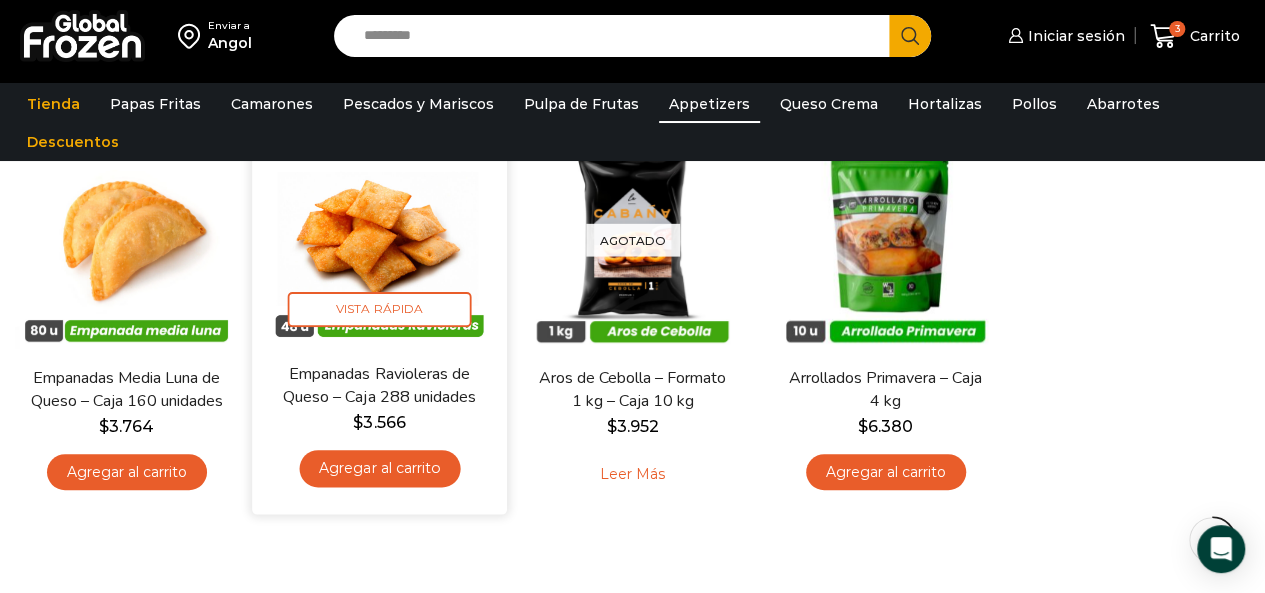 click at bounding box center (379, 234) 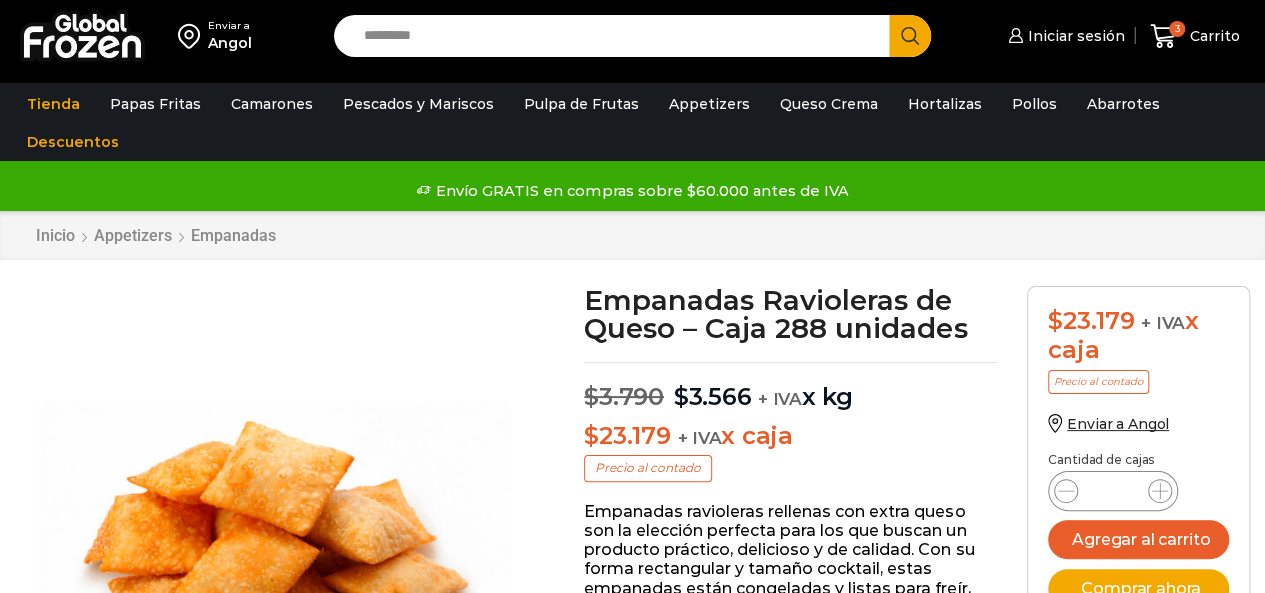 scroll, scrollTop: 1, scrollLeft: 0, axis: vertical 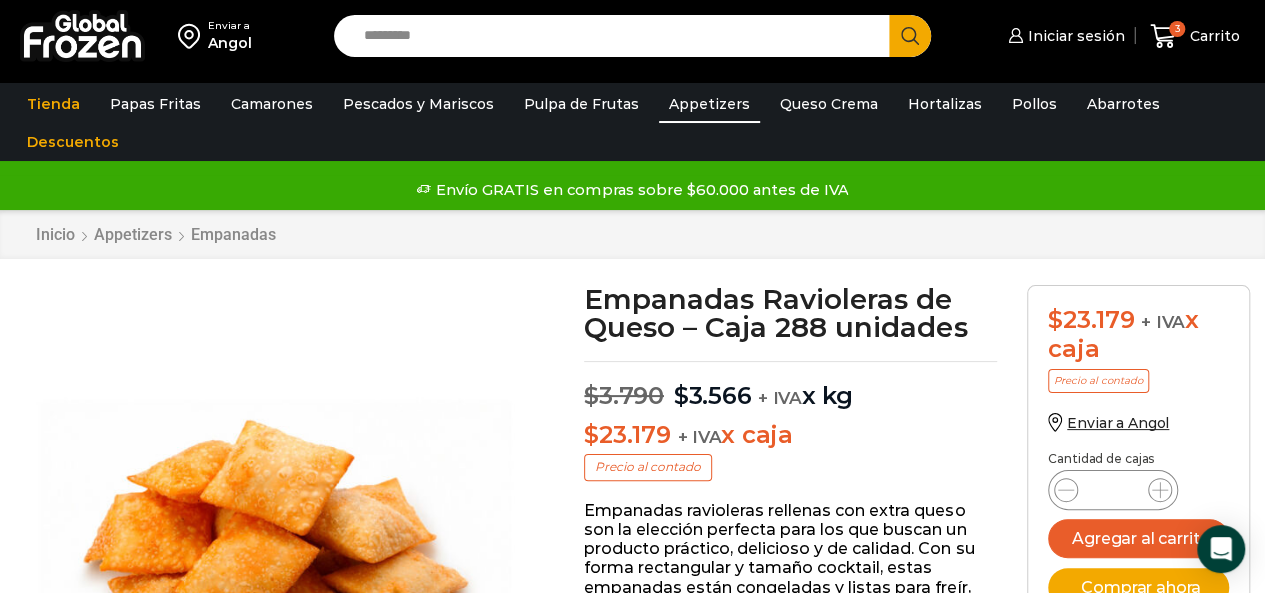 click on "Appetizers" at bounding box center [709, 104] 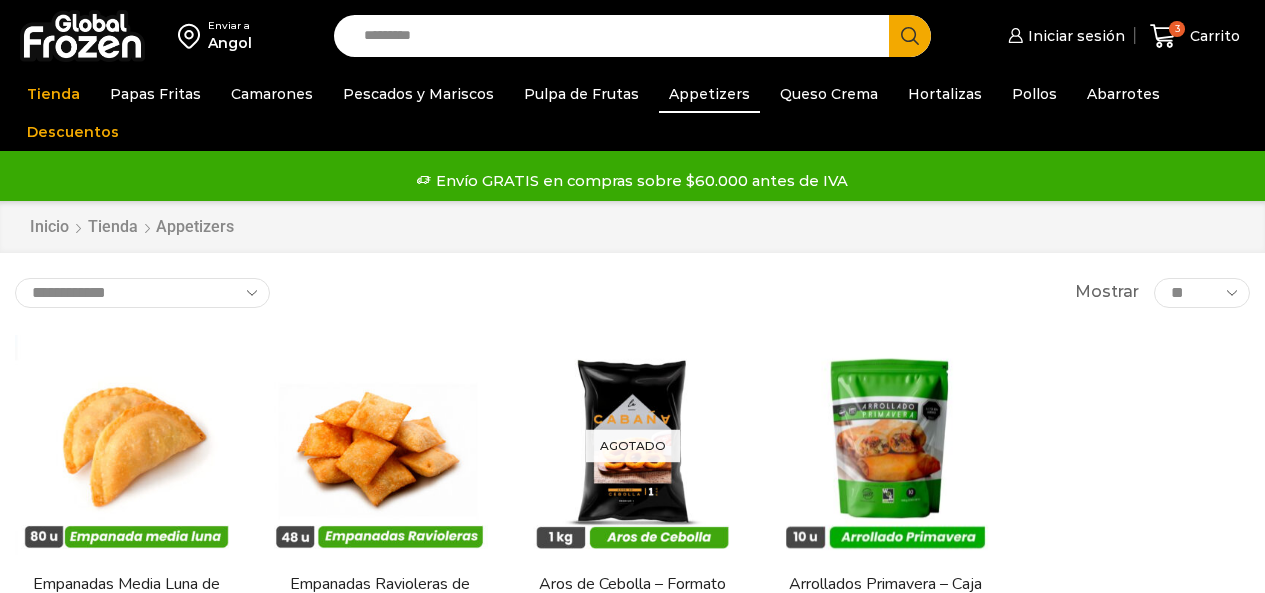 scroll, scrollTop: 0, scrollLeft: 0, axis: both 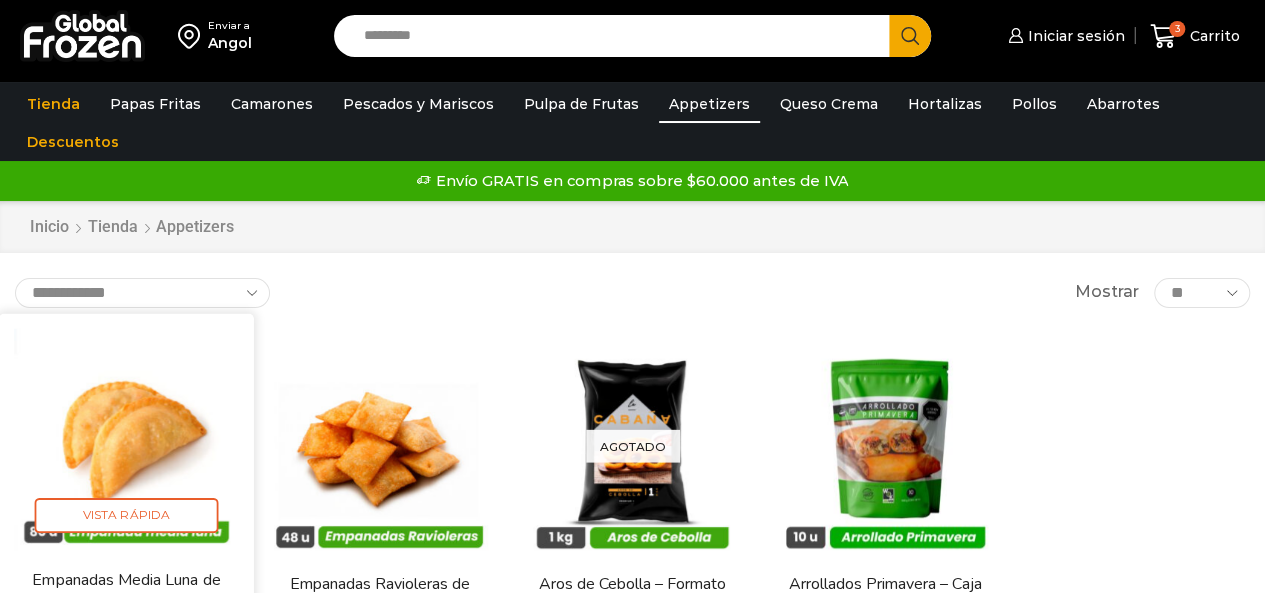 click at bounding box center [126, 440] 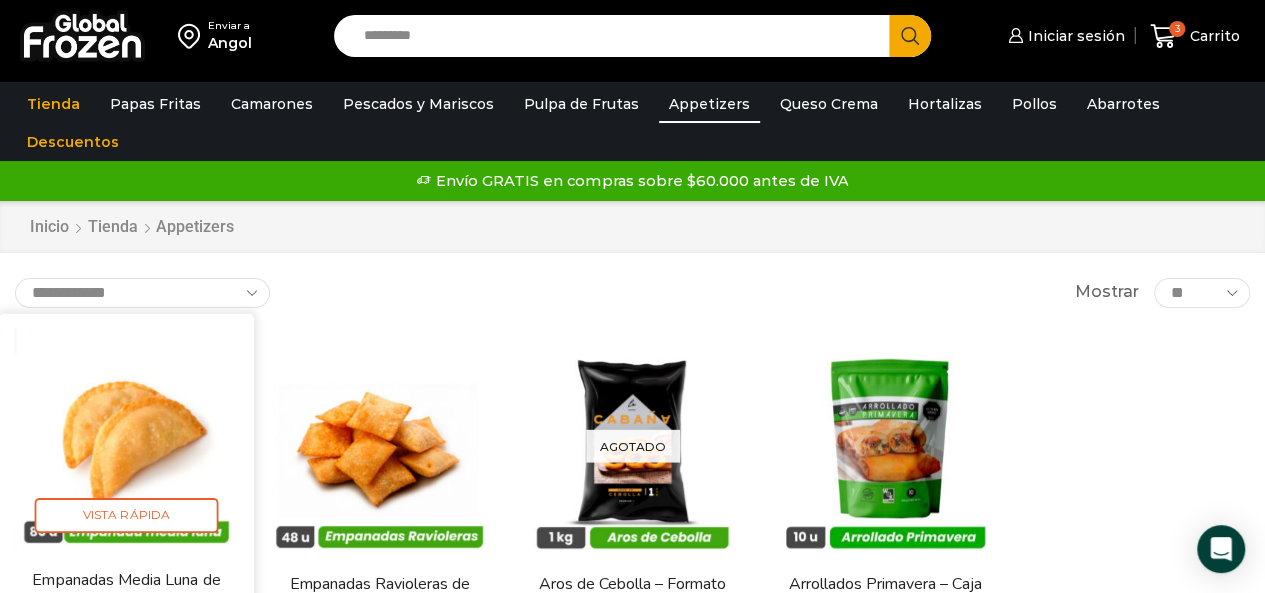 click at bounding box center [126, 440] 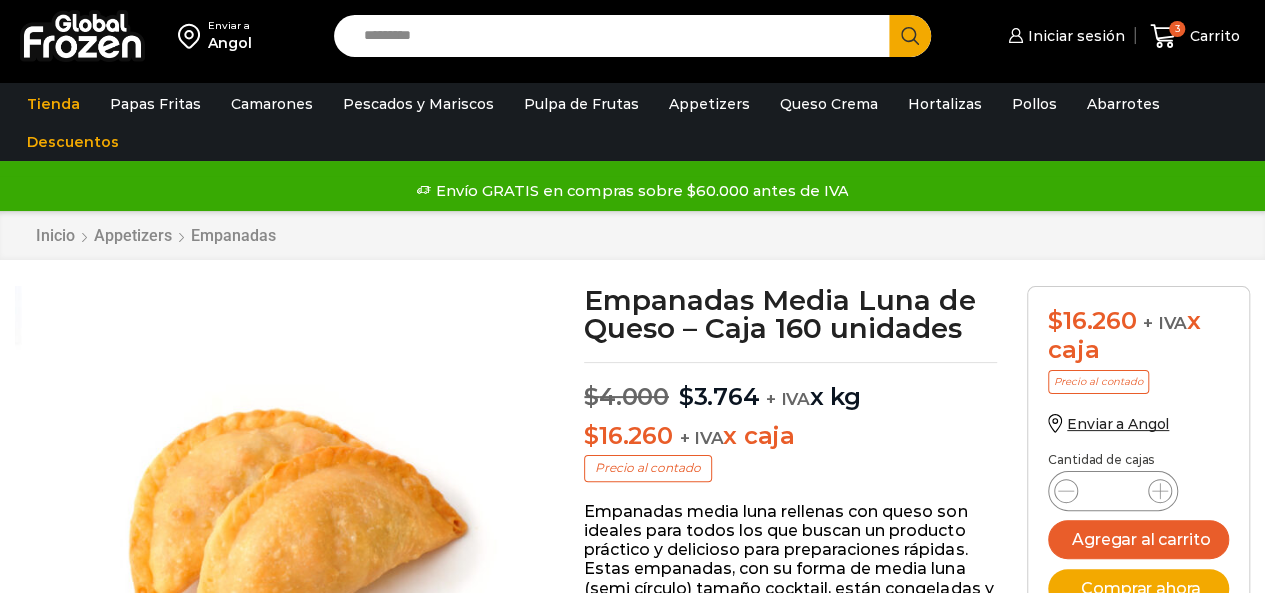 scroll, scrollTop: 1, scrollLeft: 0, axis: vertical 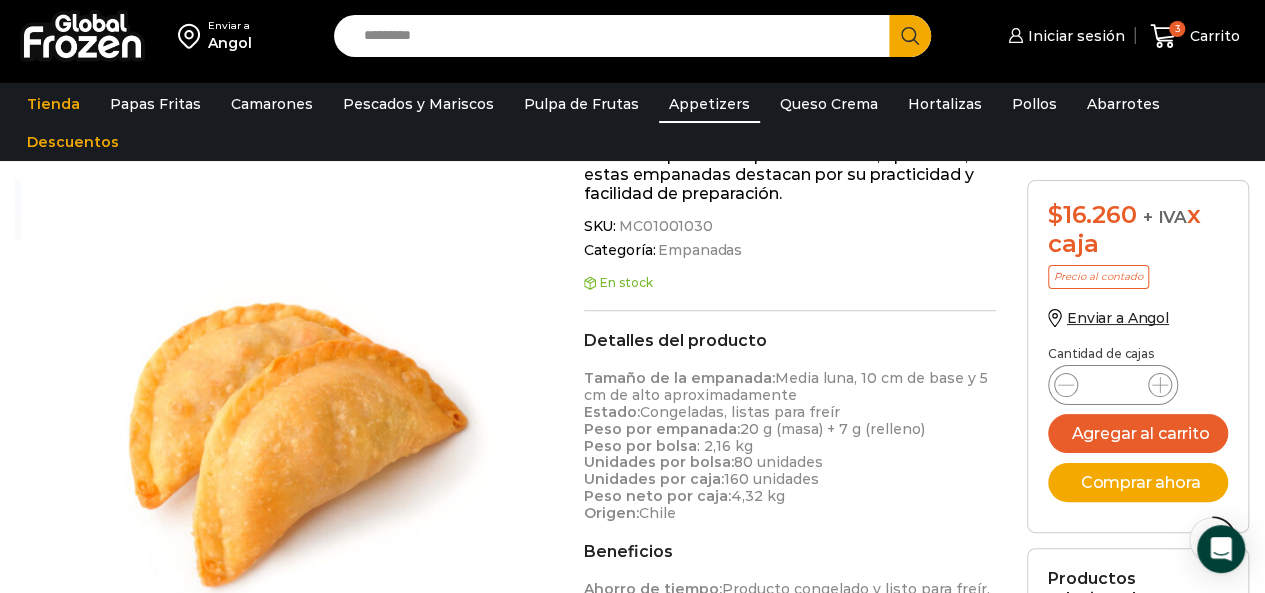 click on "Appetizers" at bounding box center [709, 104] 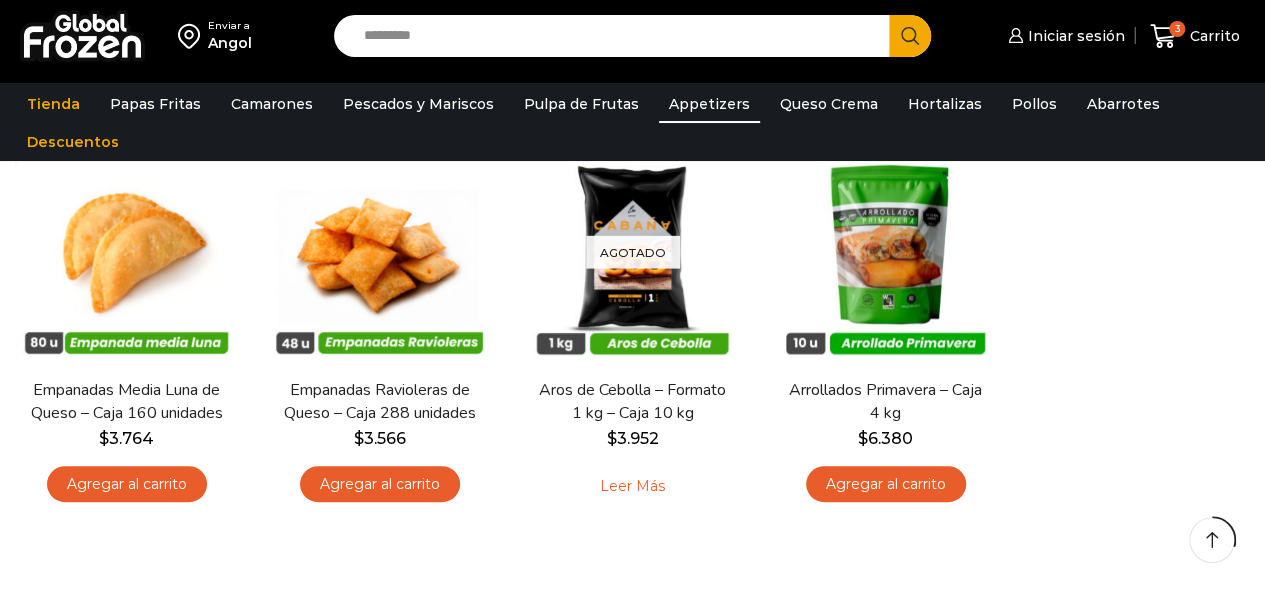 scroll, scrollTop: 216, scrollLeft: 0, axis: vertical 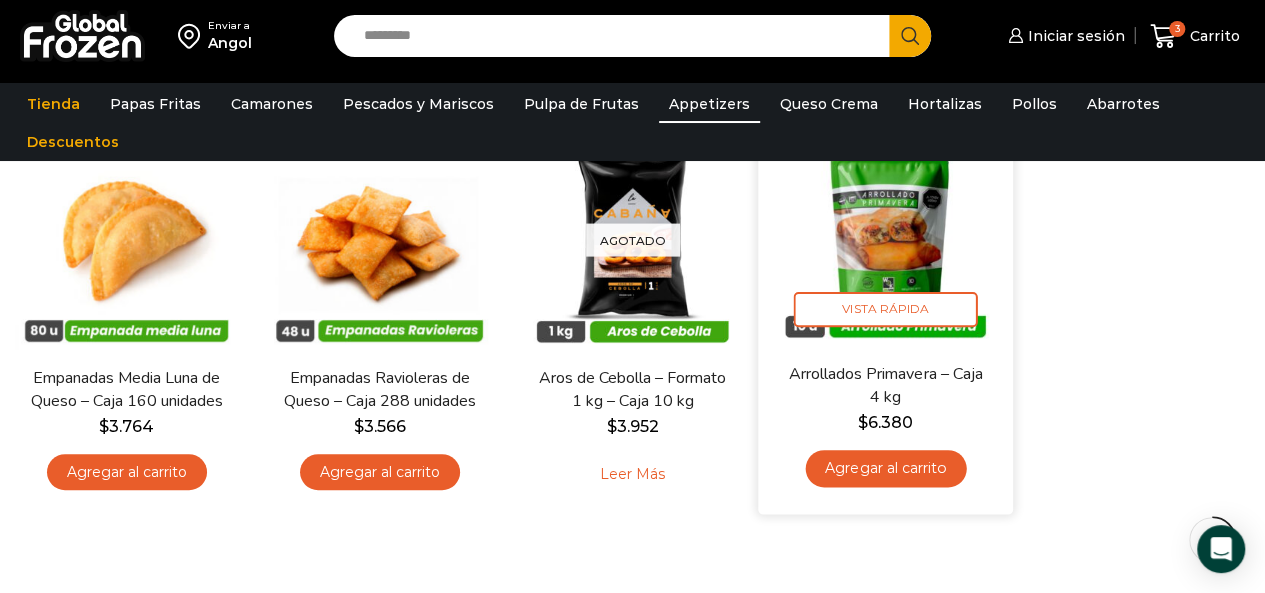 click at bounding box center [885, 234] 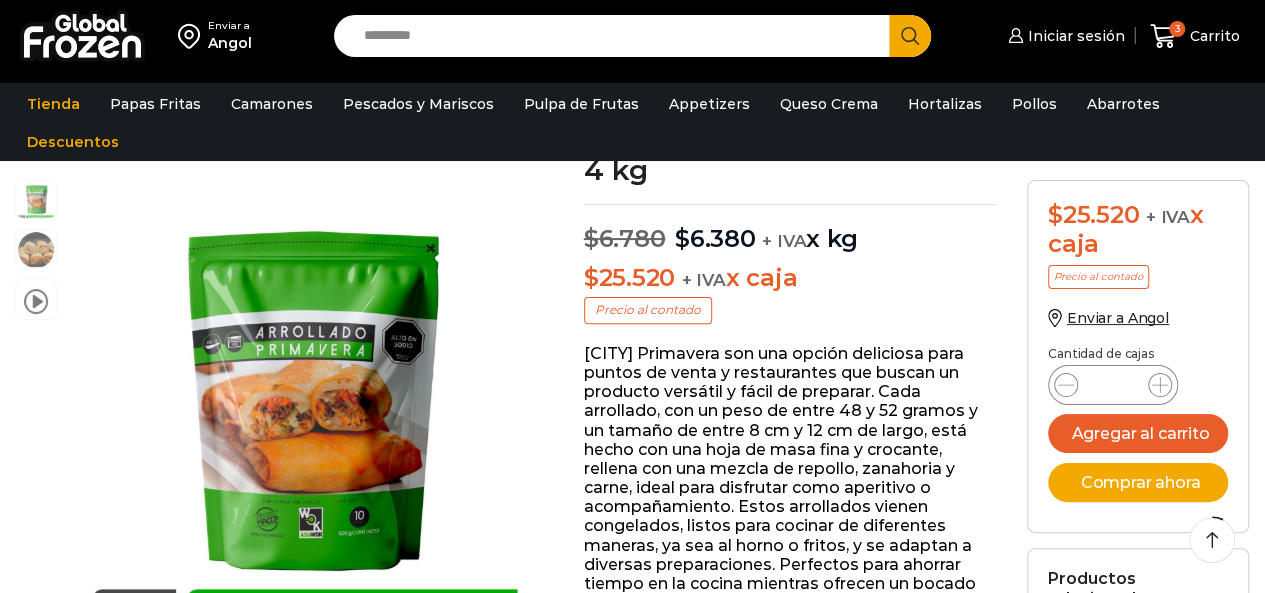 scroll, scrollTop: 167, scrollLeft: 0, axis: vertical 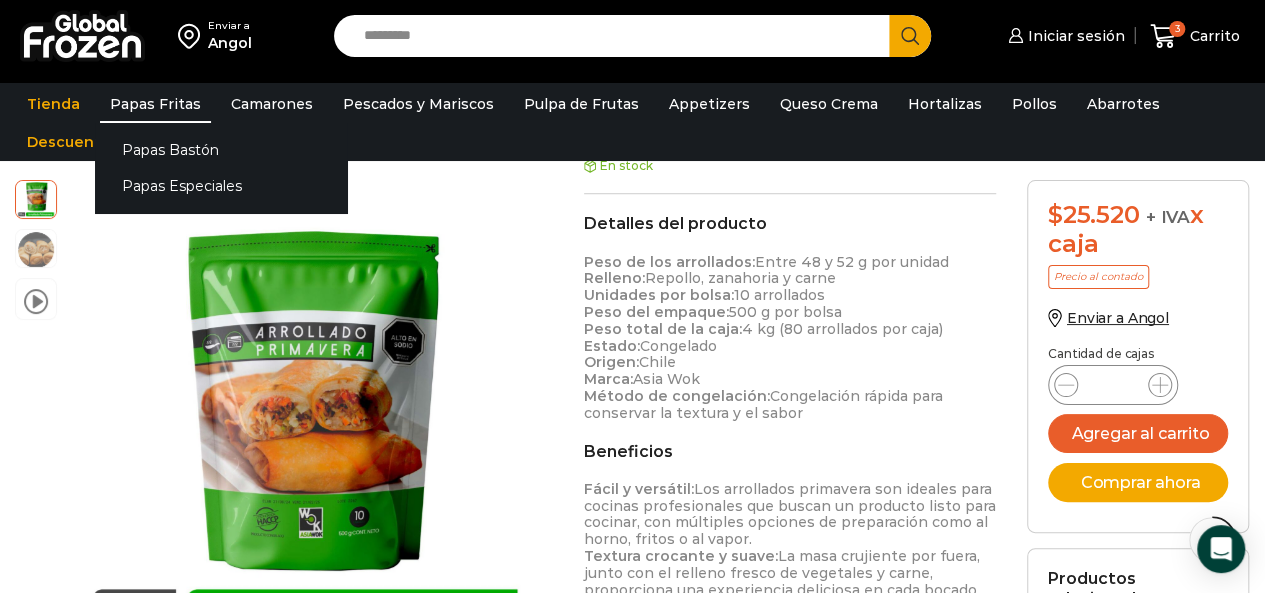 click on "Papas Fritas" at bounding box center (155, 104) 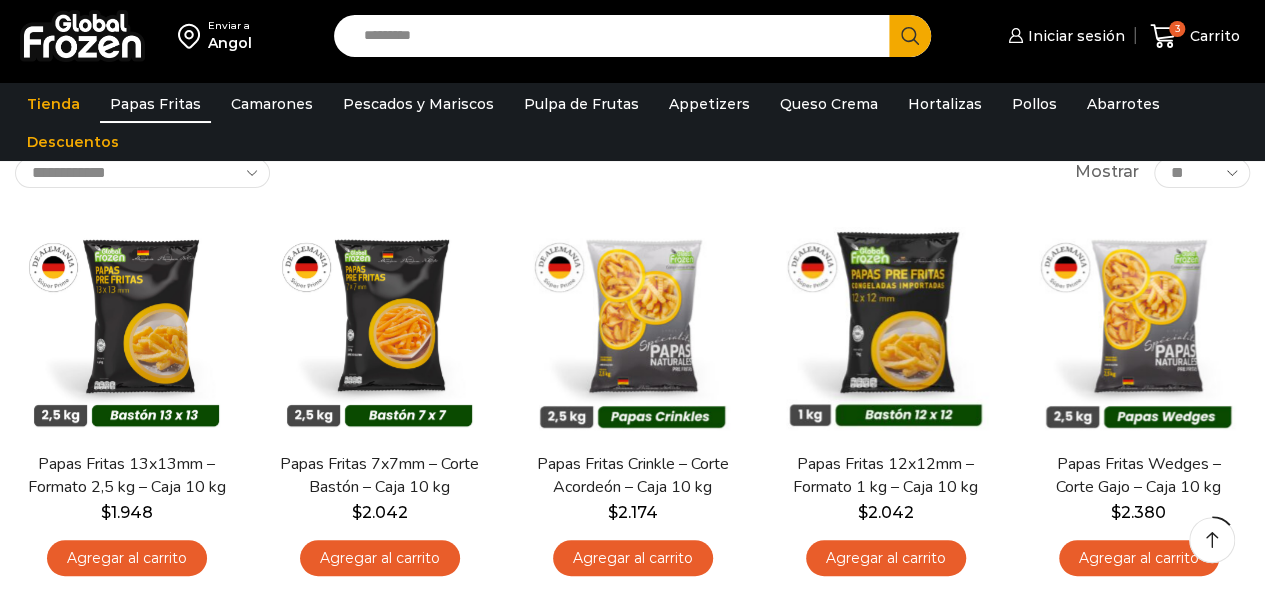 scroll, scrollTop: 233, scrollLeft: 0, axis: vertical 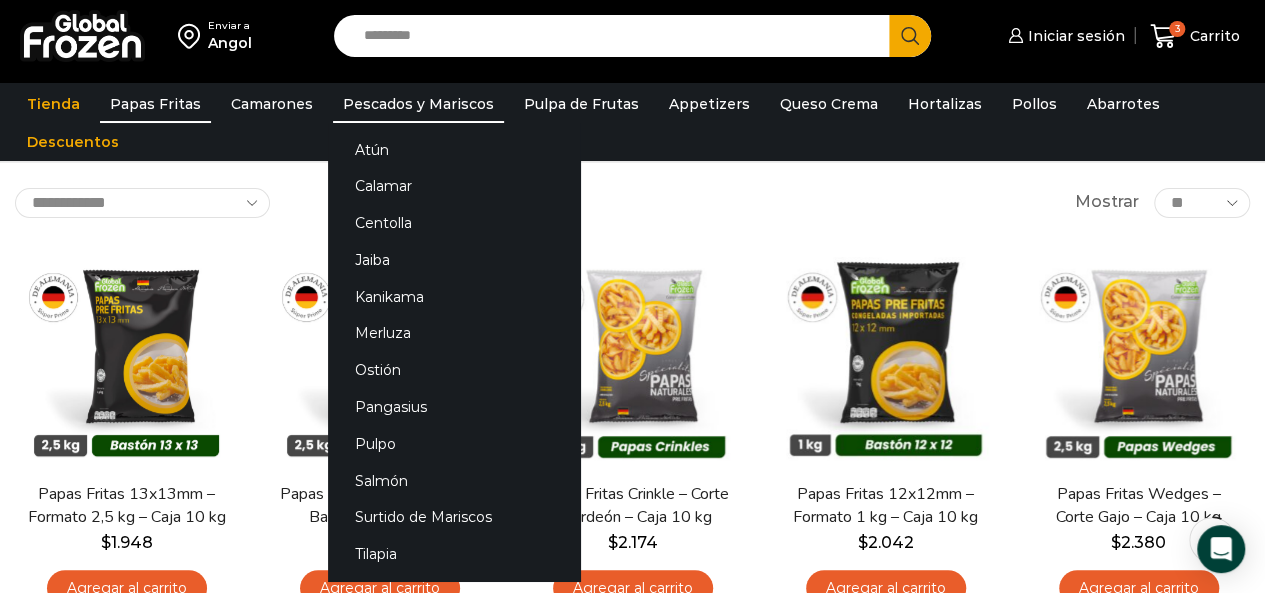 click on "Pescados y Mariscos" at bounding box center (418, 104) 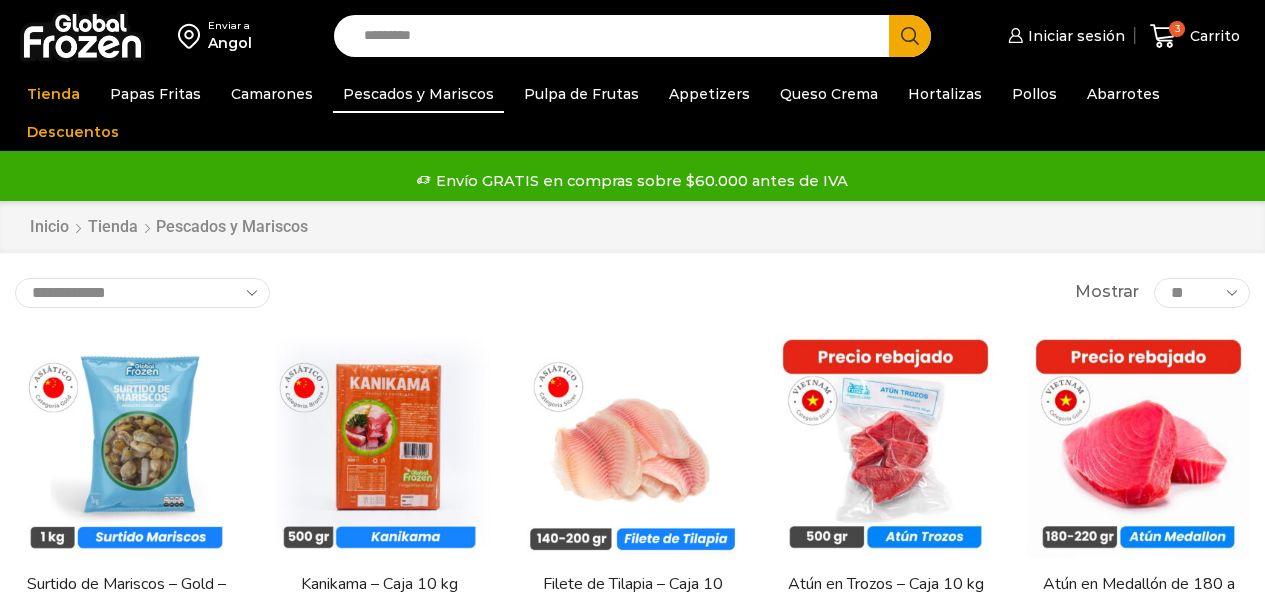 scroll, scrollTop: 0, scrollLeft: 0, axis: both 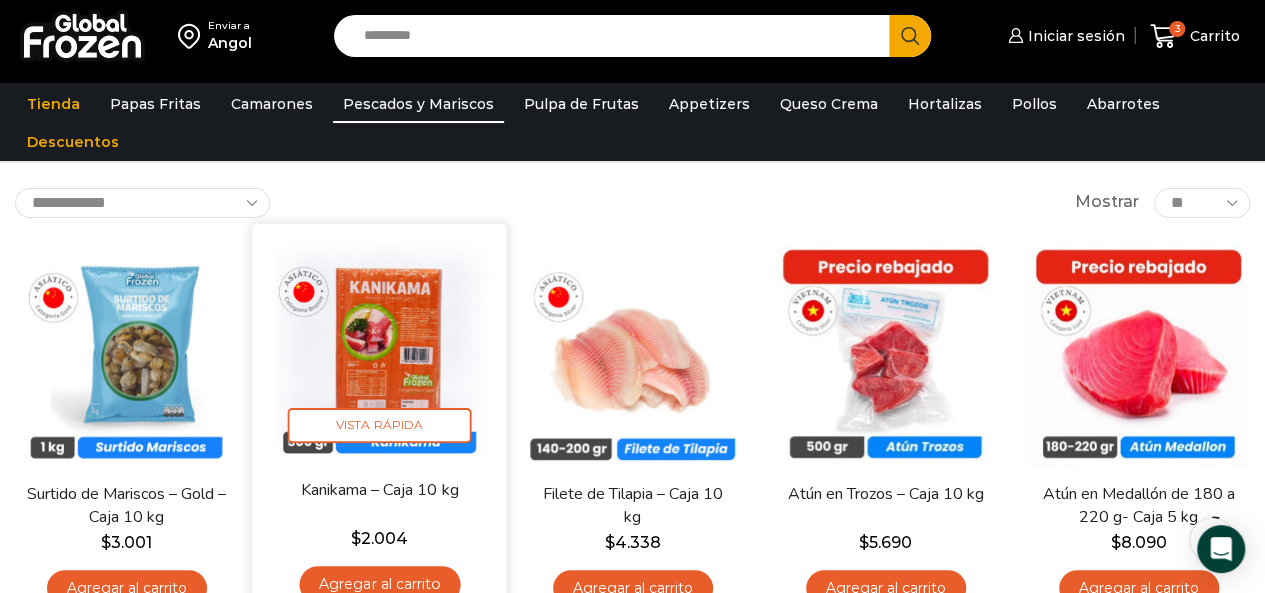 click at bounding box center [379, 350] 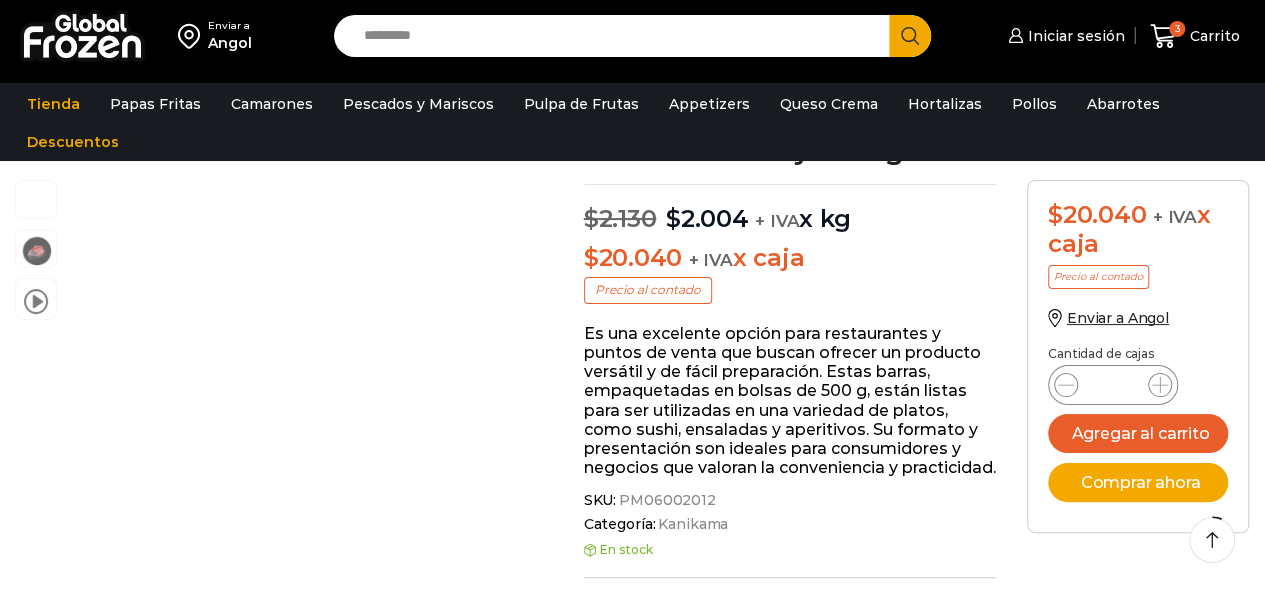 scroll, scrollTop: 150, scrollLeft: 0, axis: vertical 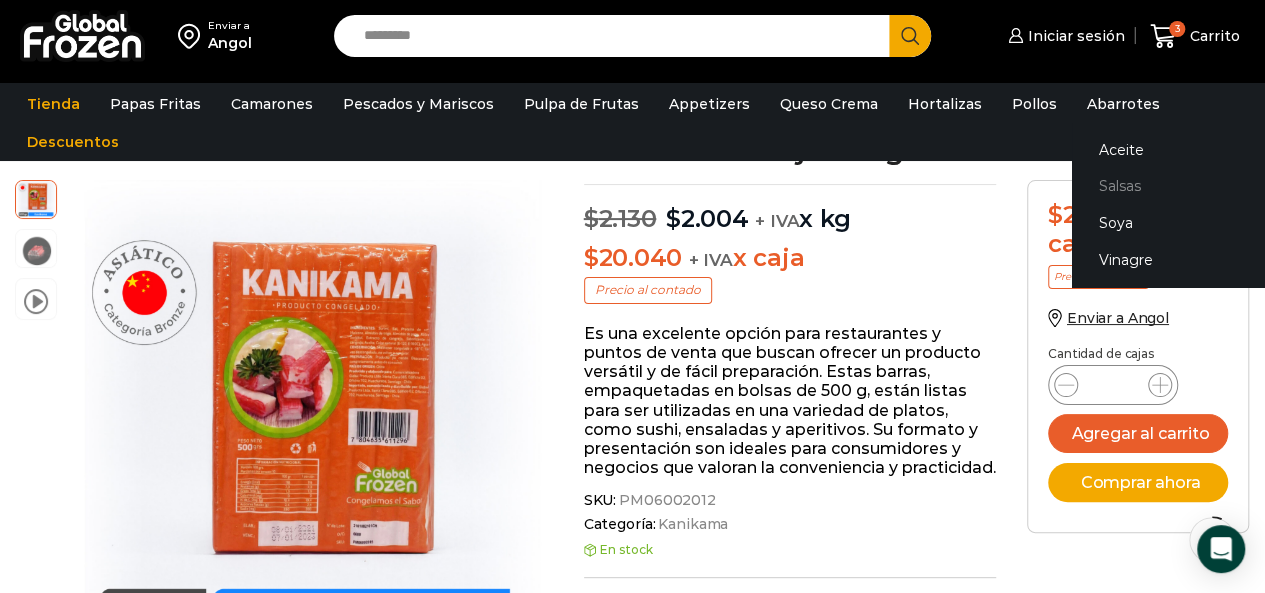 click on "Salsas" at bounding box center [1198, 186] 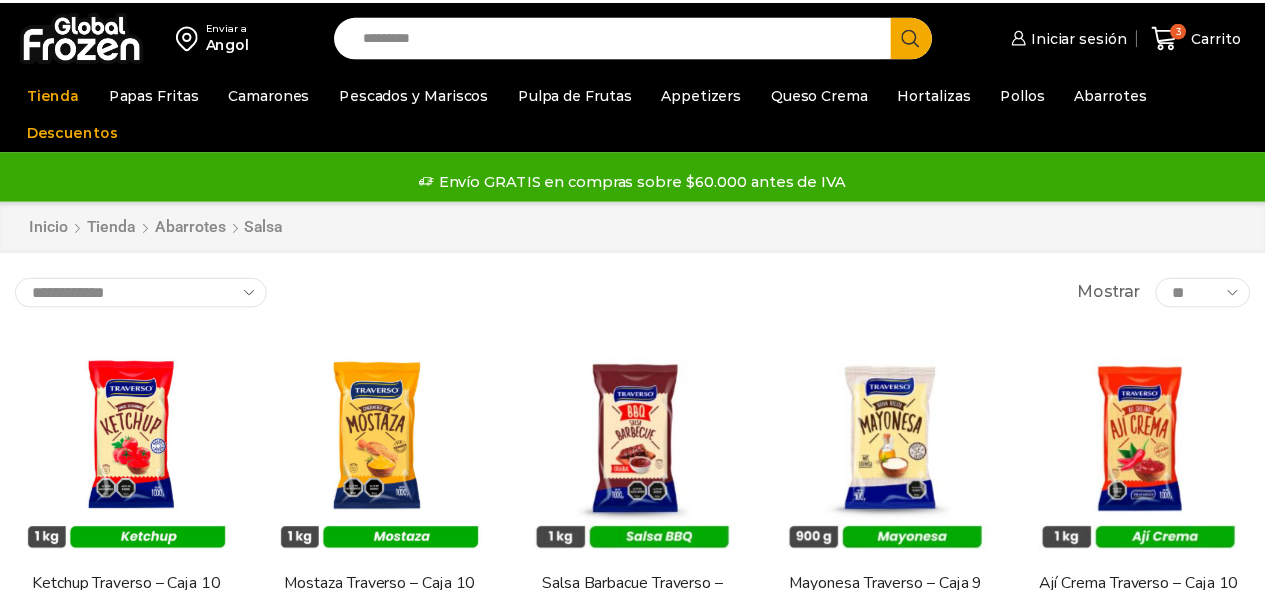 scroll, scrollTop: 0, scrollLeft: 0, axis: both 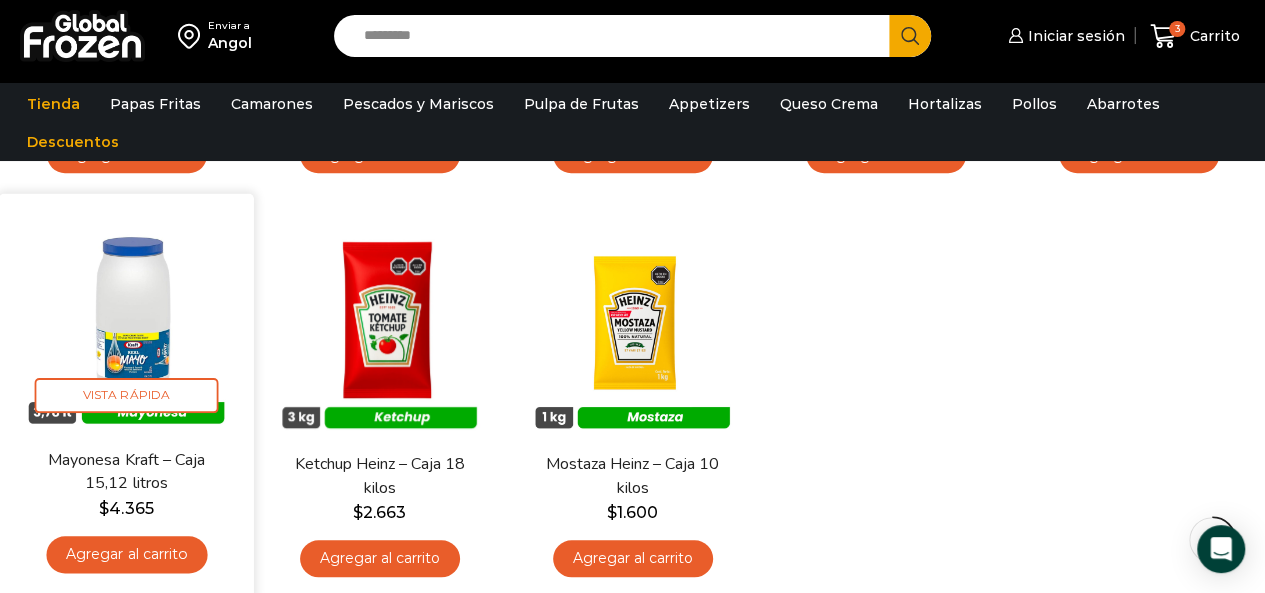 click at bounding box center [126, 321] 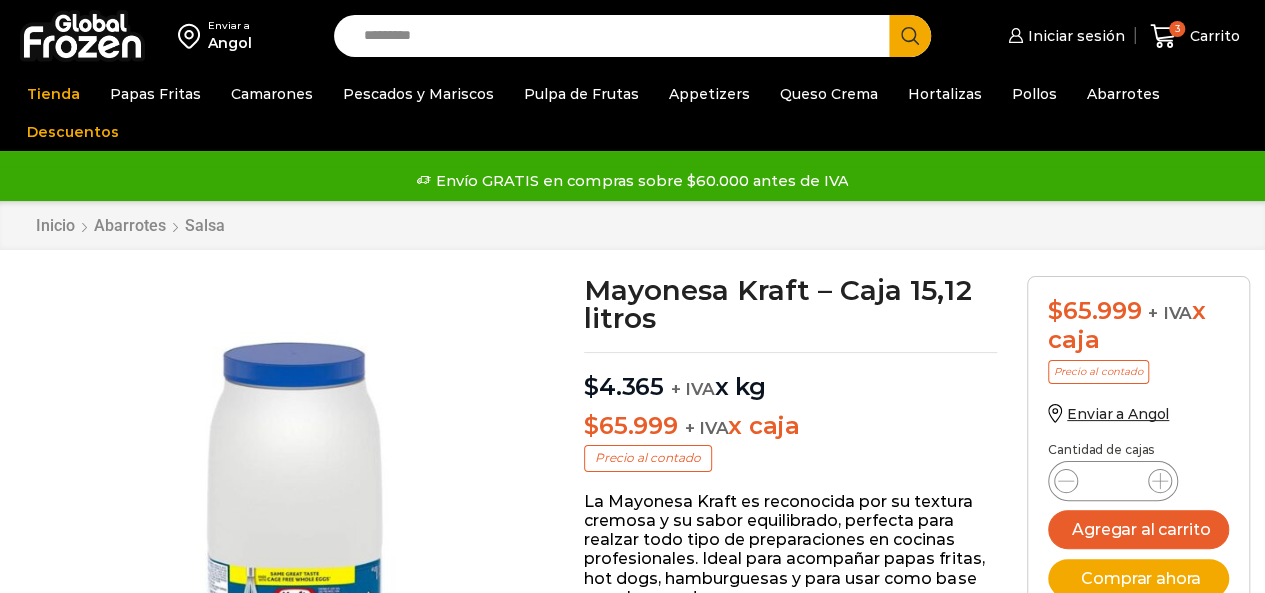 scroll, scrollTop: 1, scrollLeft: 0, axis: vertical 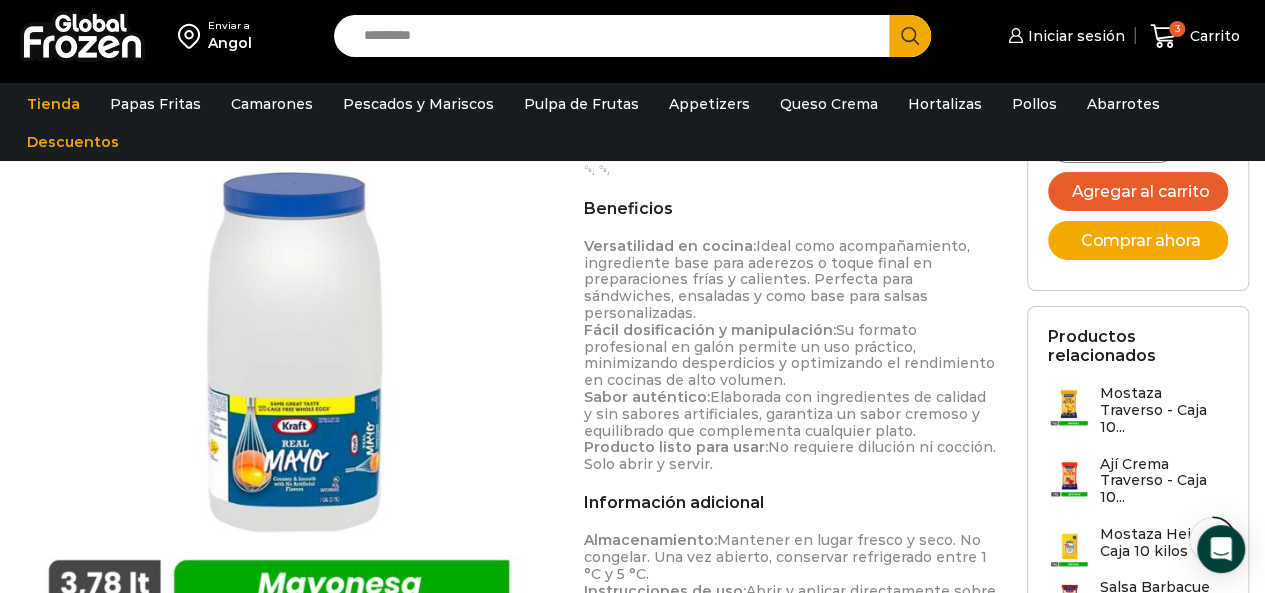 click at bounding box center [279, 370] 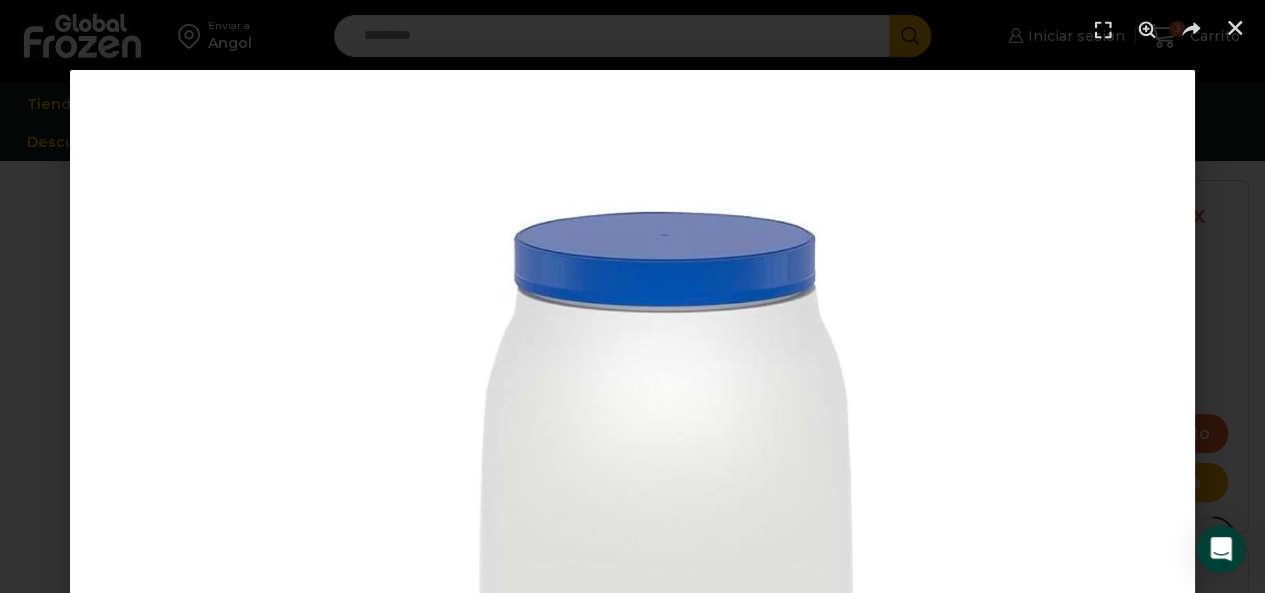 scroll, scrollTop: 401, scrollLeft: 0, axis: vertical 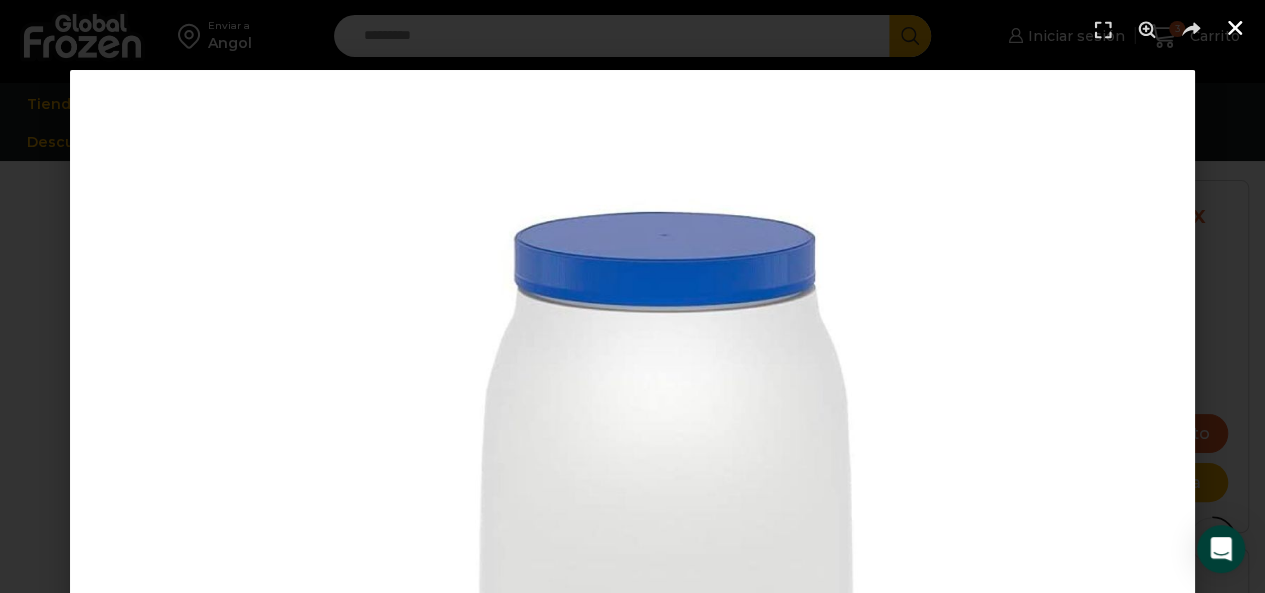 click 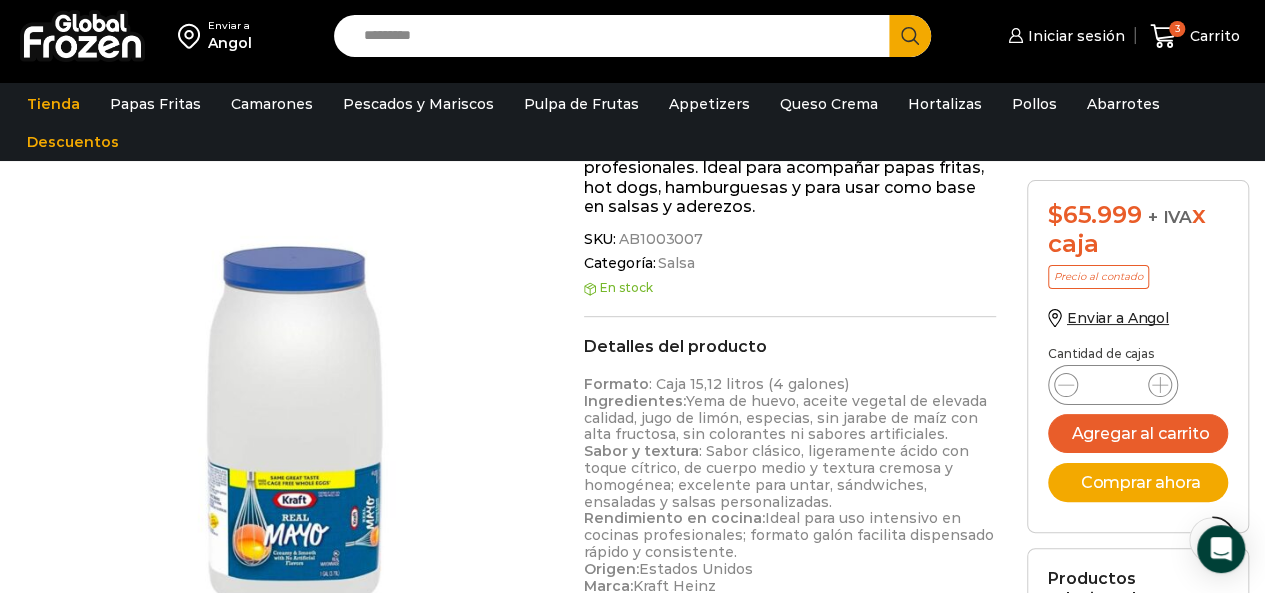 click at bounding box center [279, 444] 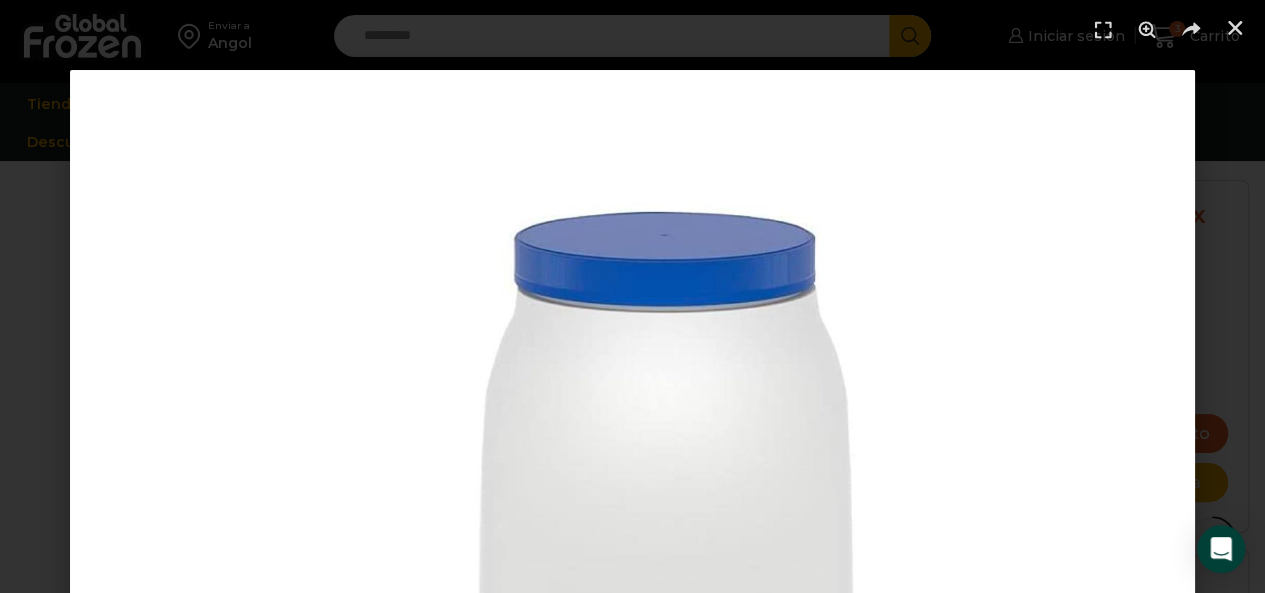 click at bounding box center [632, 632] 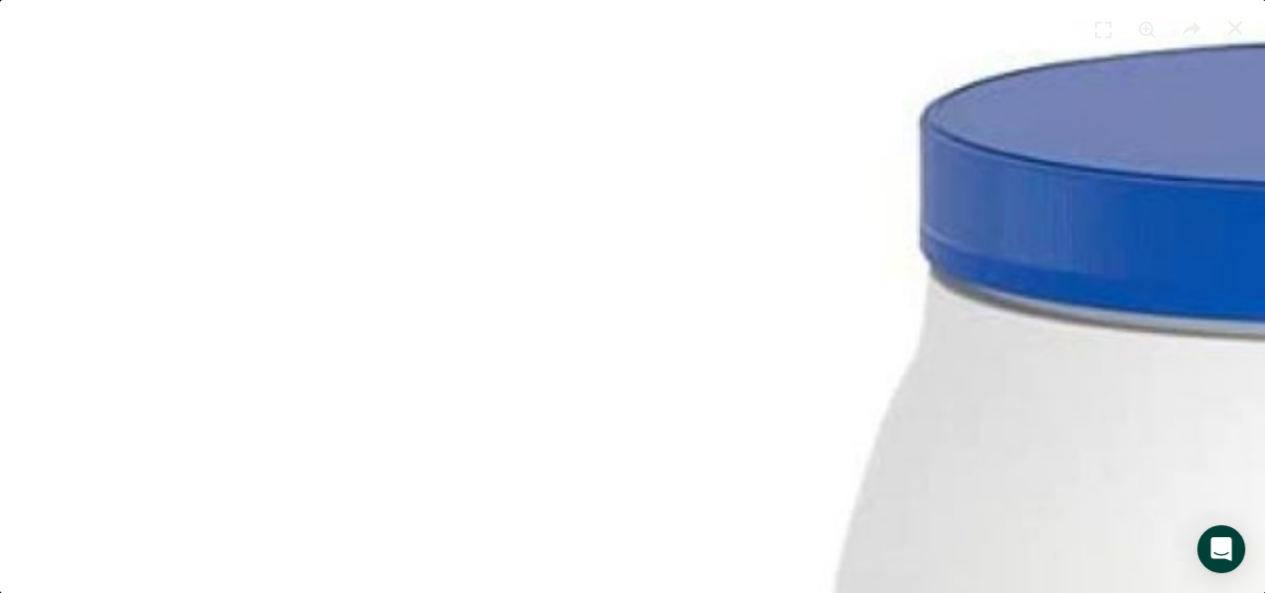 scroll, scrollTop: 1234, scrollLeft: 0, axis: vertical 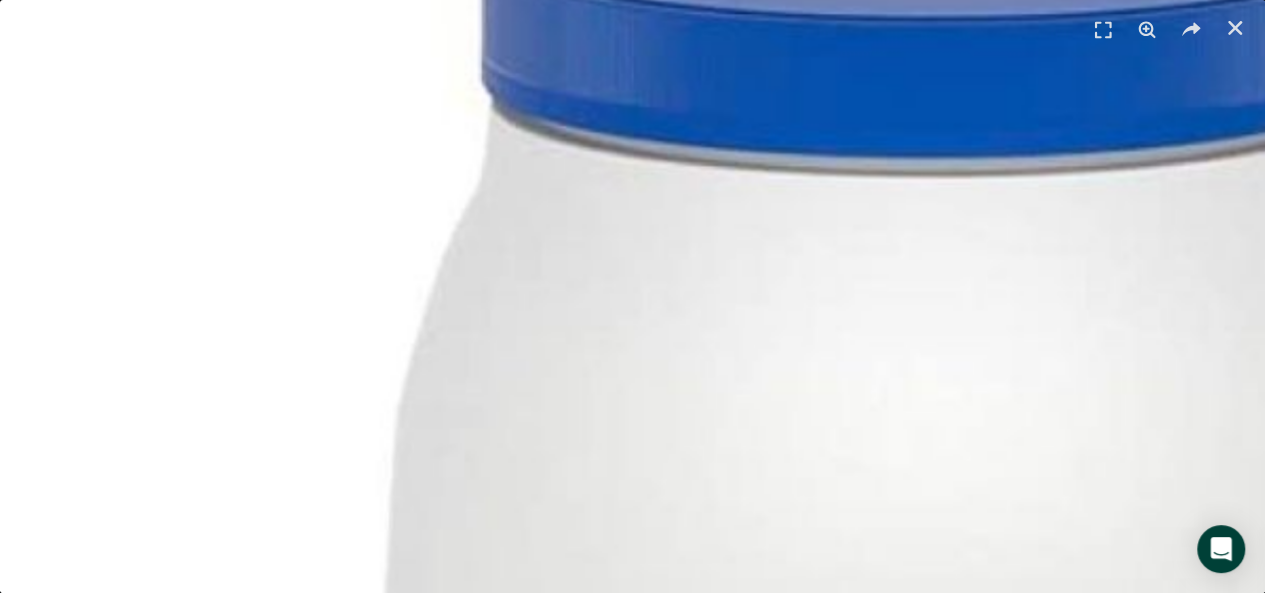 click at bounding box center (836, 1136) 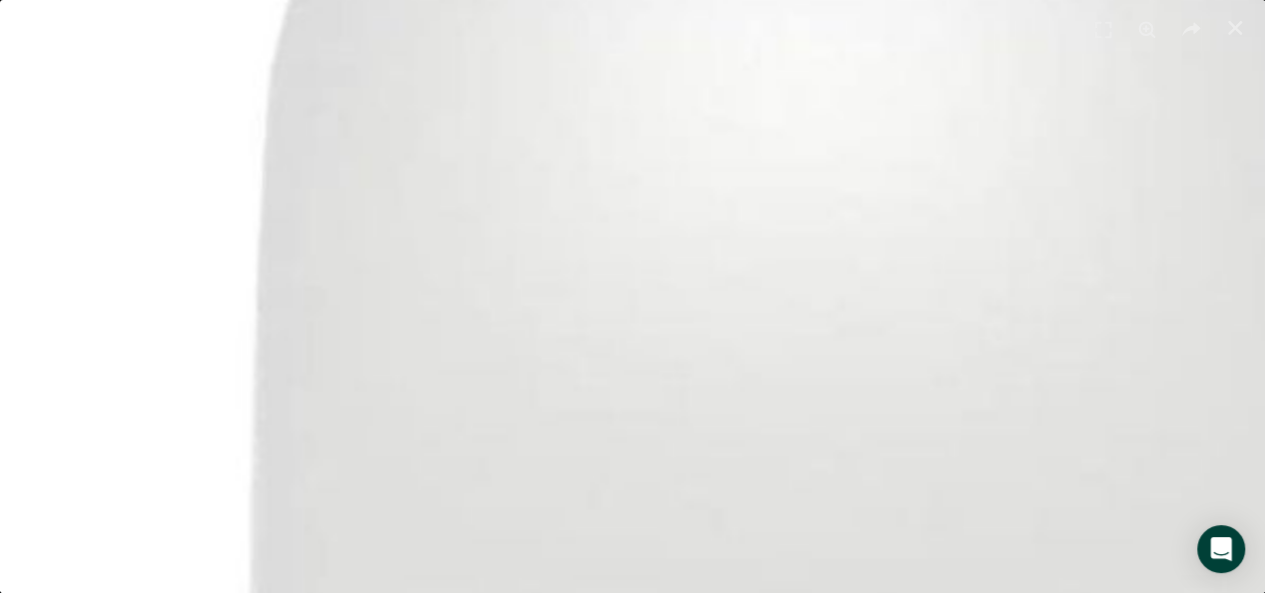 click at bounding box center (709, 795) 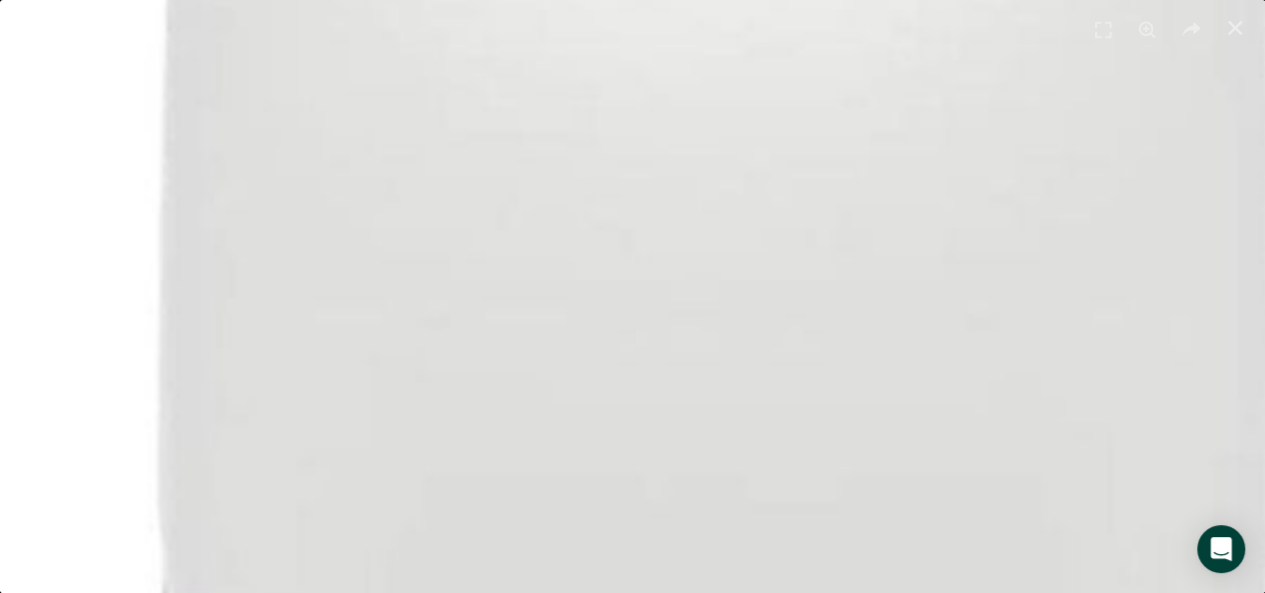 click on "WordPress WooCommerce Themes
Enviar a
Angol
Search input
Search
Iniciar sesión
*" at bounding box center (632, -130) 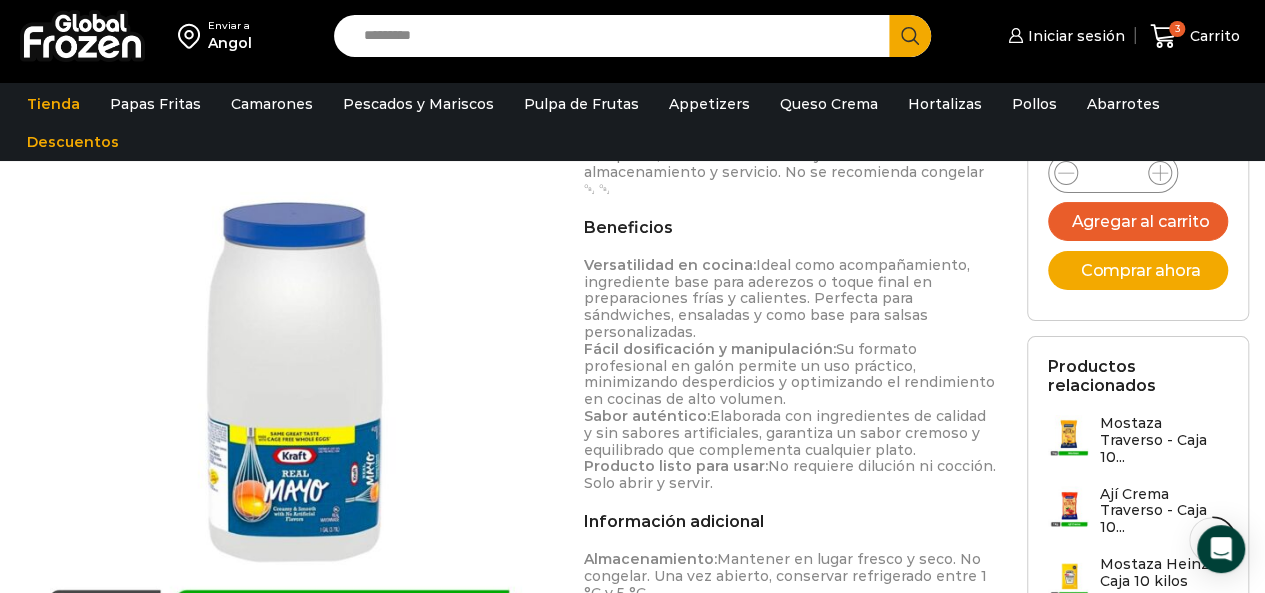 scroll, scrollTop: 868, scrollLeft: 0, axis: vertical 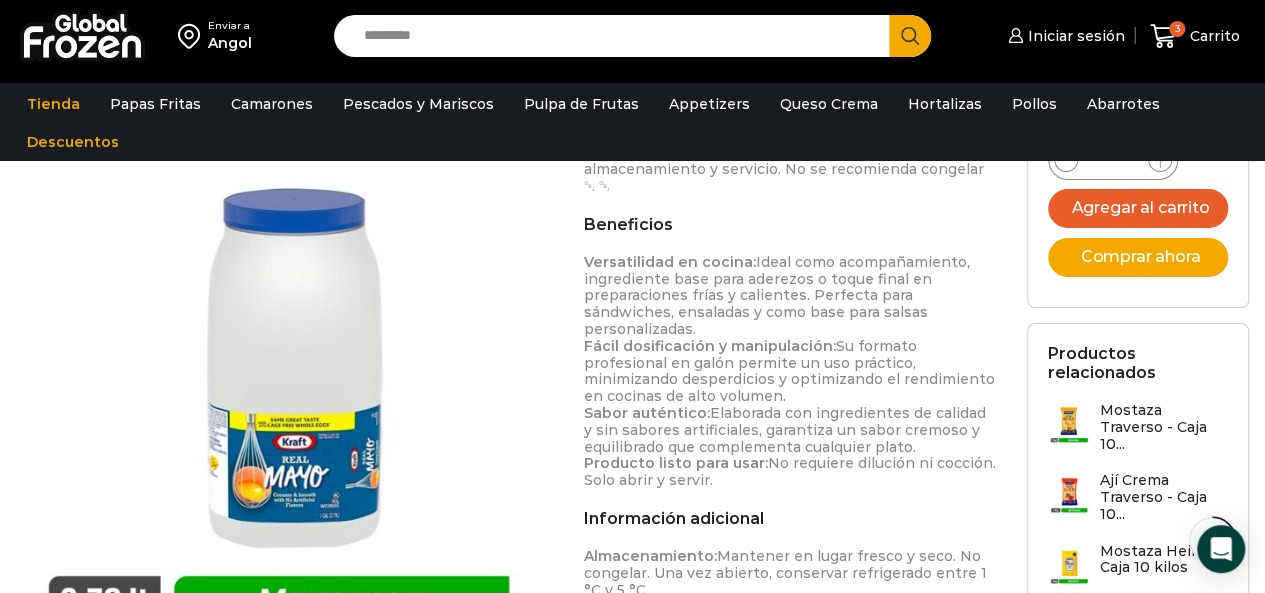 click at bounding box center [279, 386] 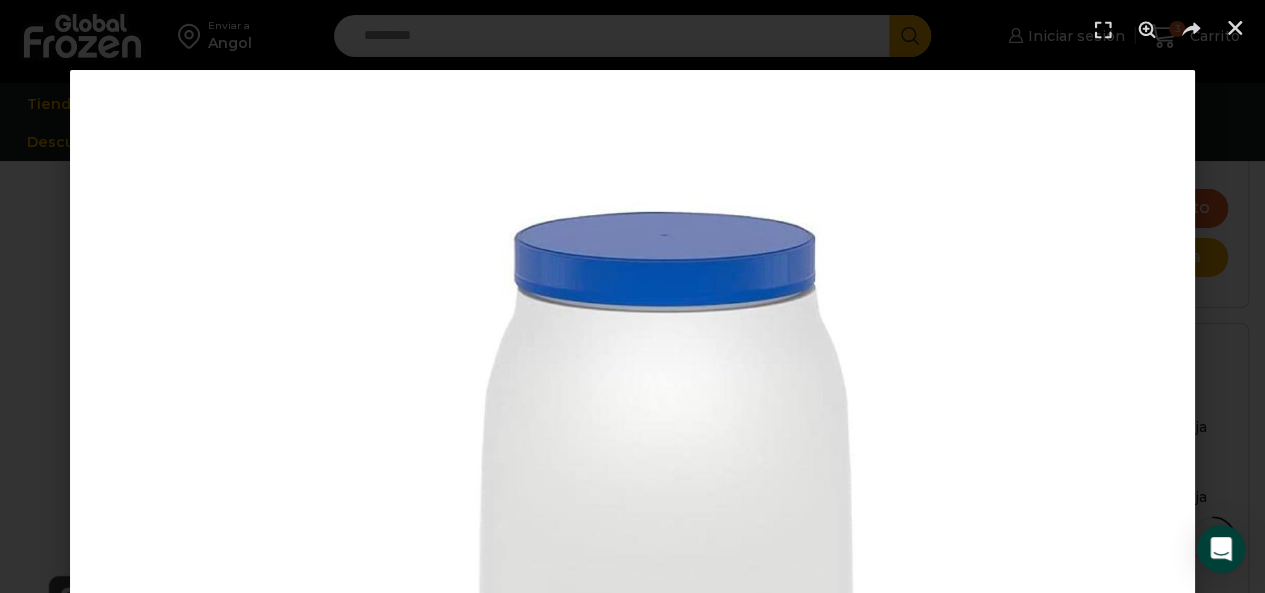 click at bounding box center [632, 632] 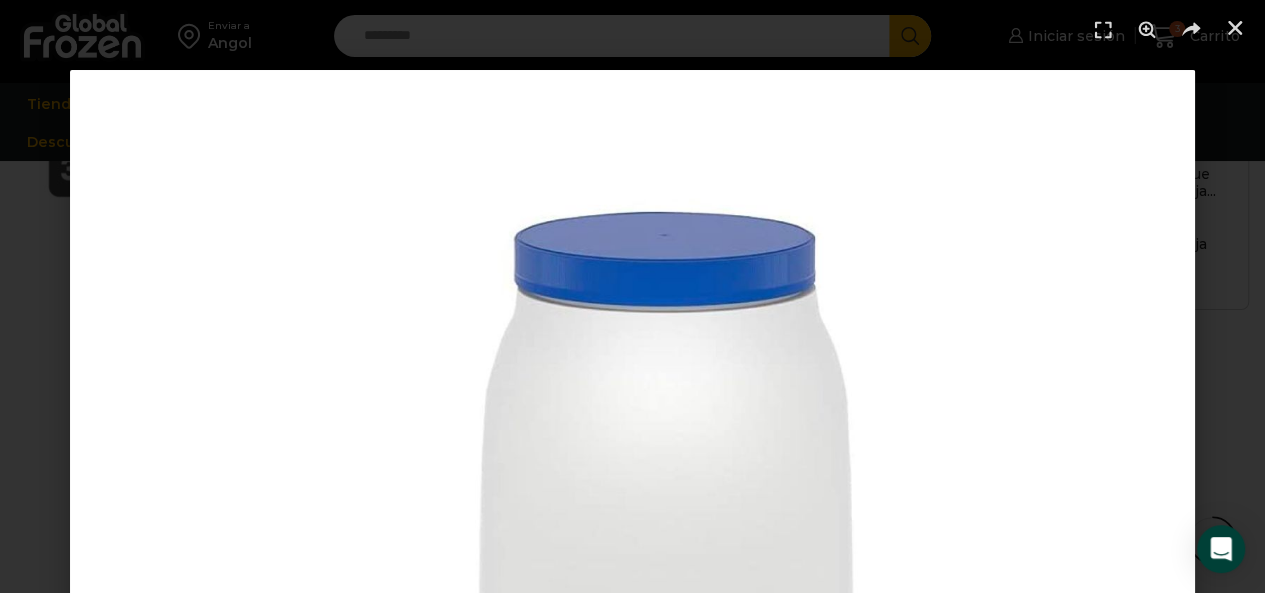 scroll, scrollTop: 1579, scrollLeft: 0, axis: vertical 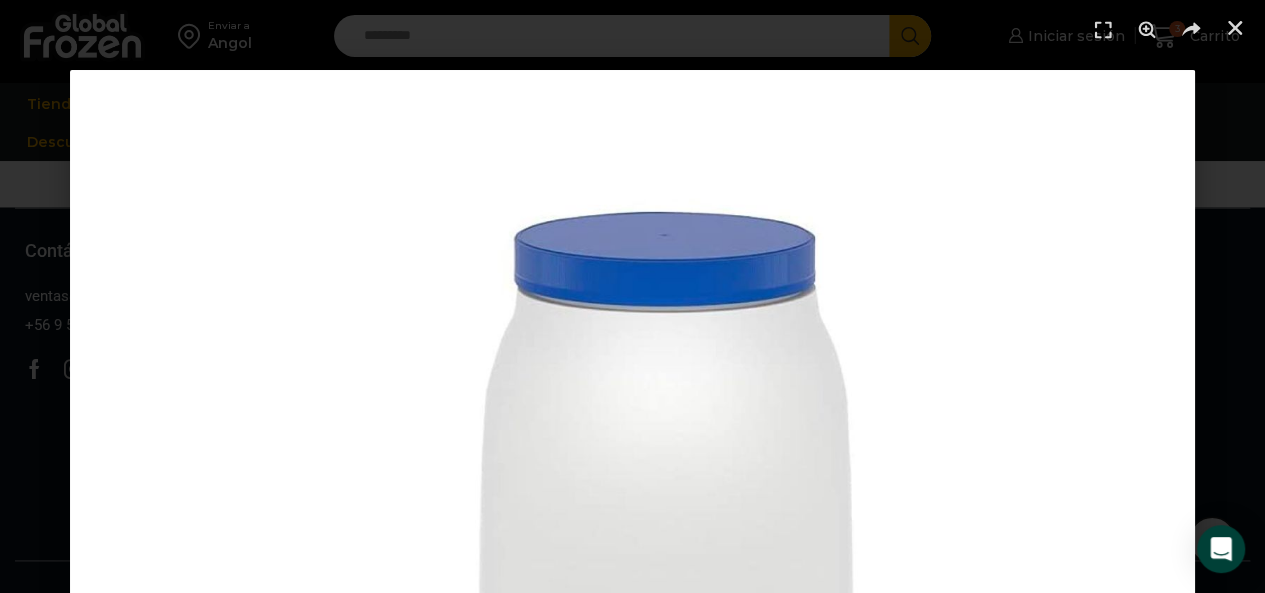 click at bounding box center (632, 632) 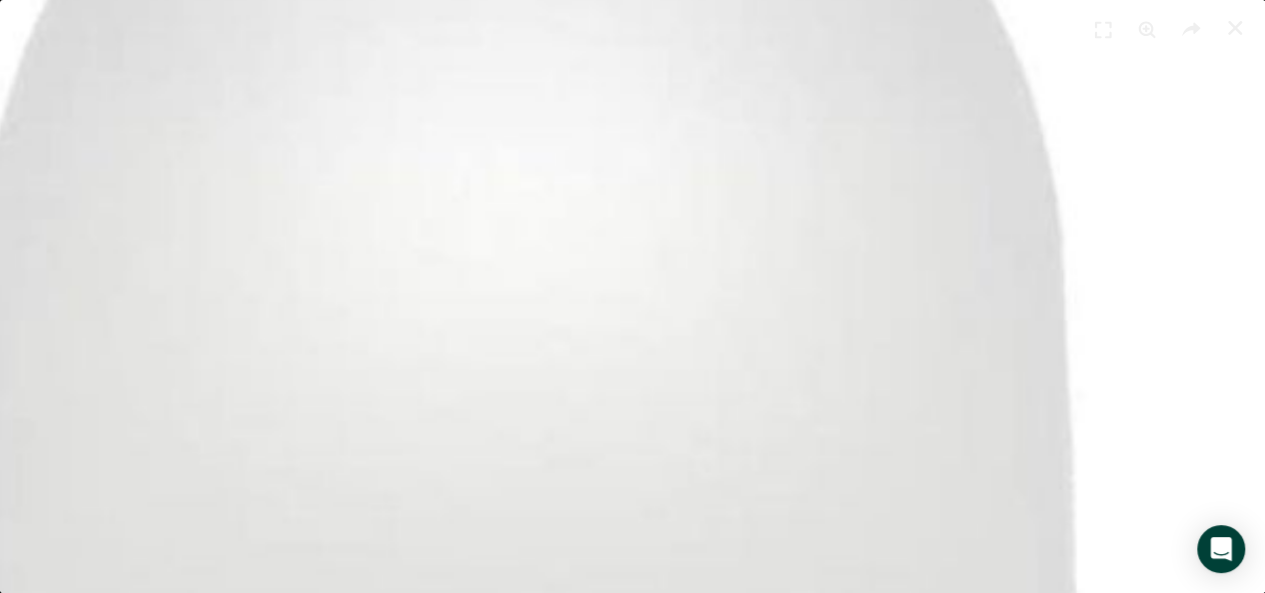click at bounding box center [418, 927] 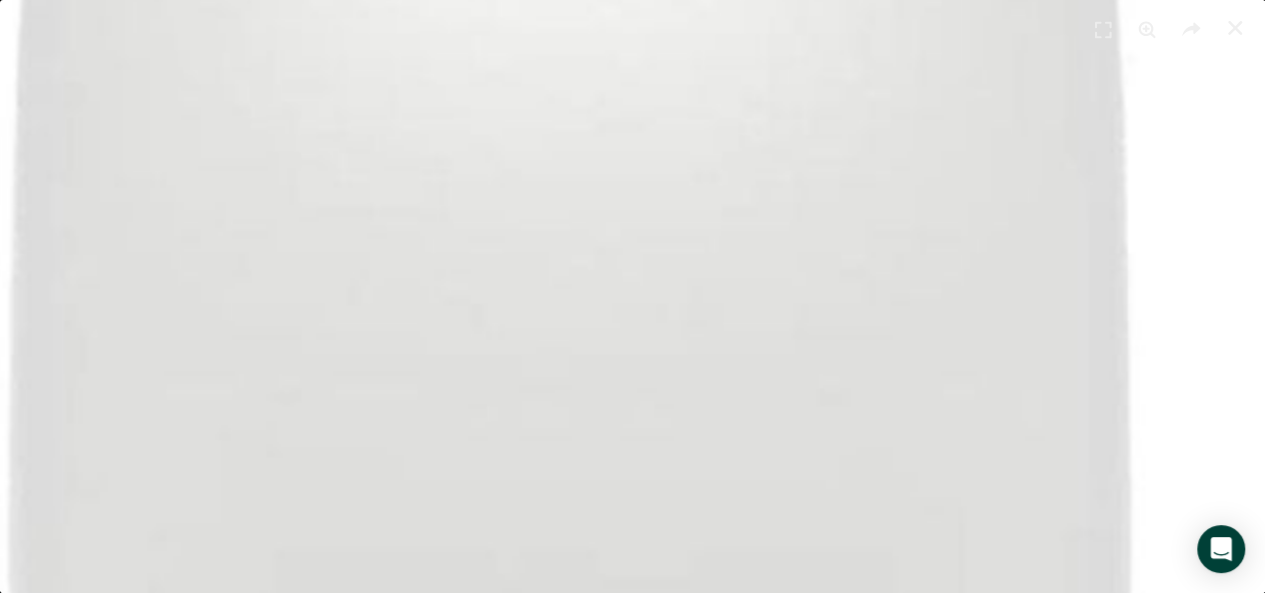 click at bounding box center (469, 590) 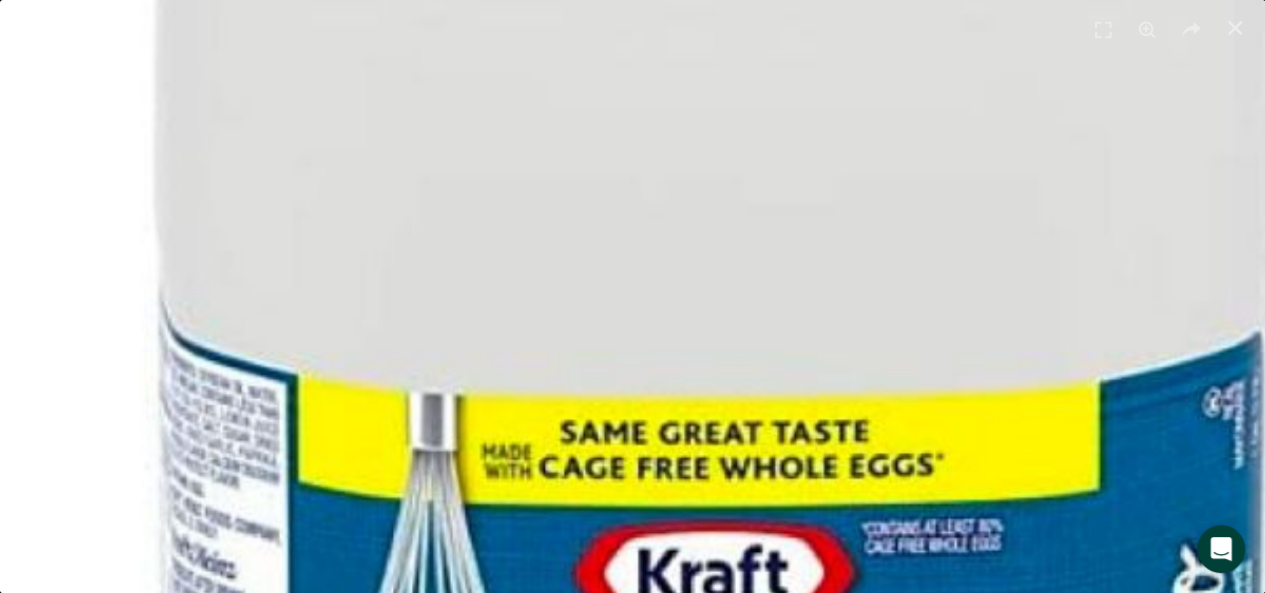 click at bounding box center [614, 217] 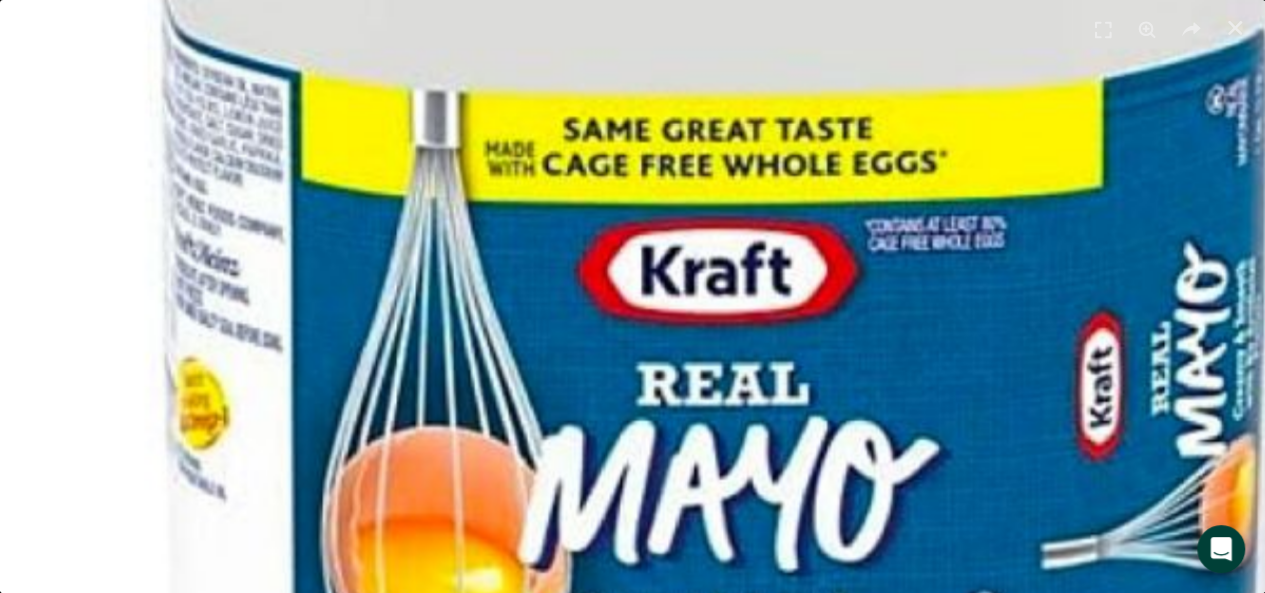 click at bounding box center [618, -86] 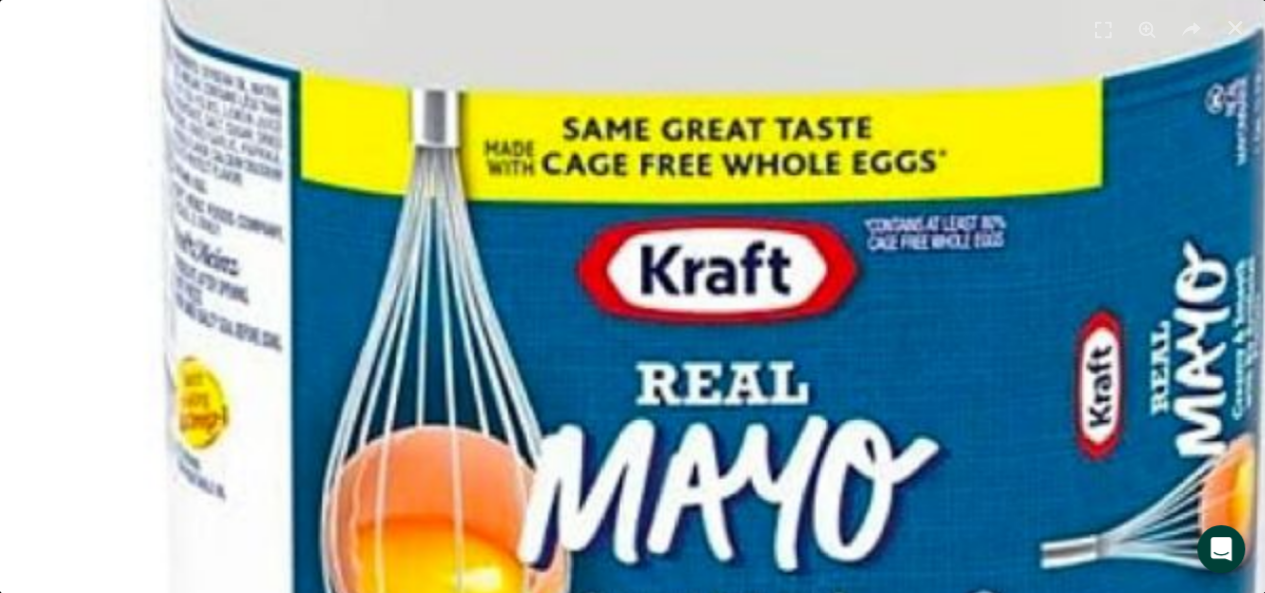 click at bounding box center (617, -87) 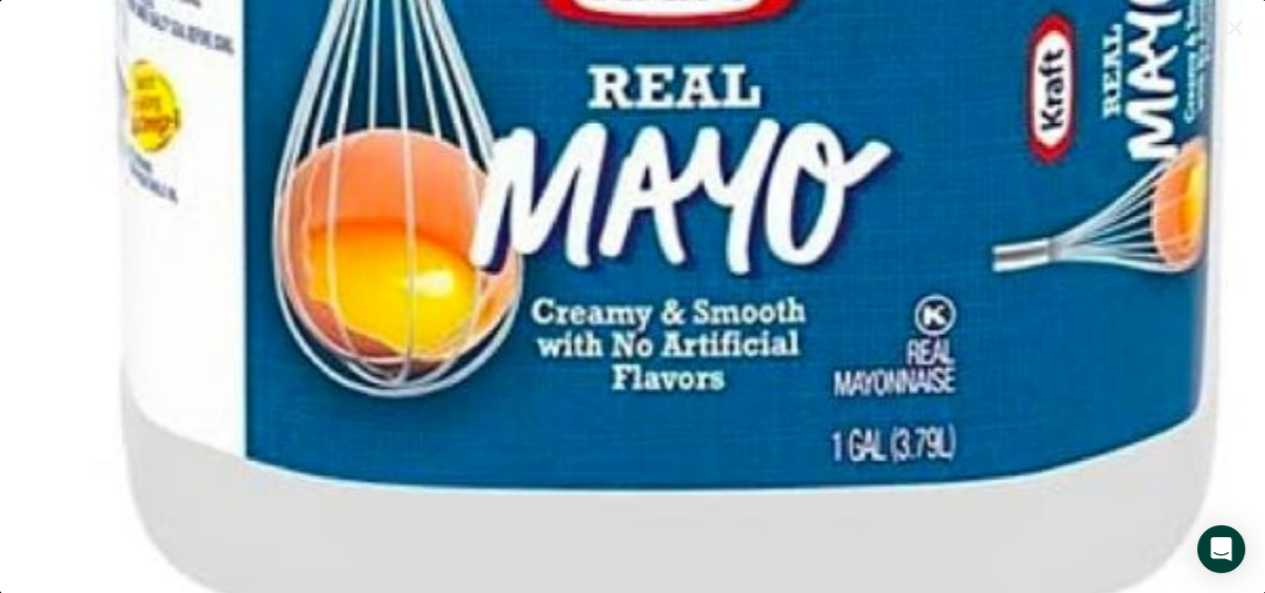 click at bounding box center [569, -383] 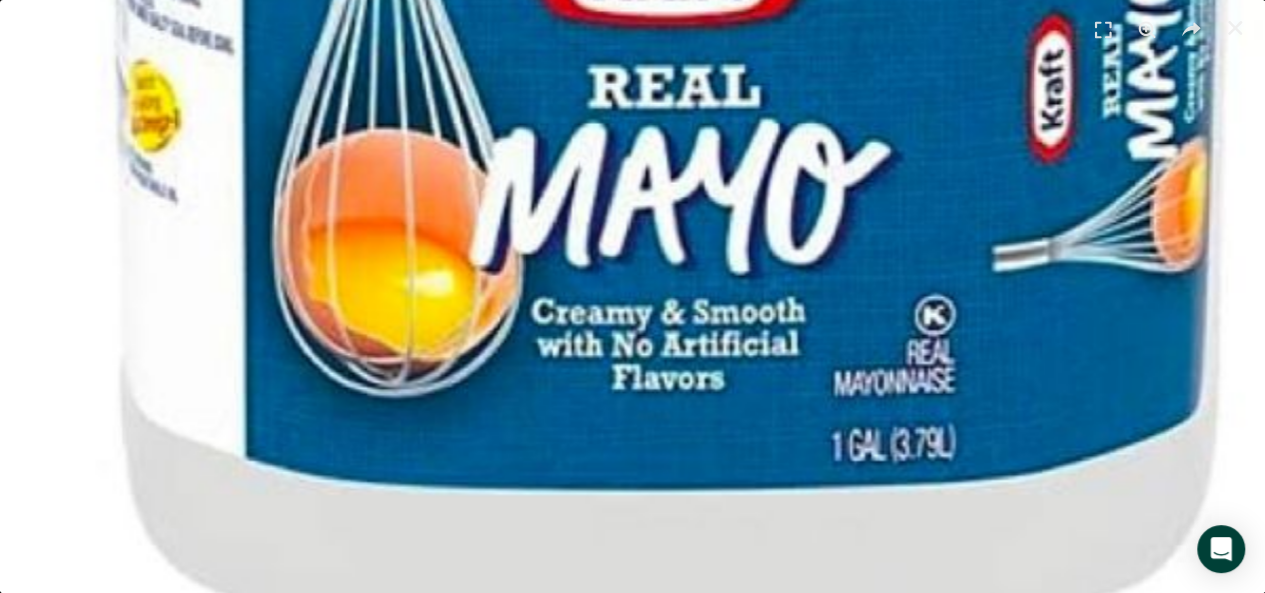 click at bounding box center [569, -383] 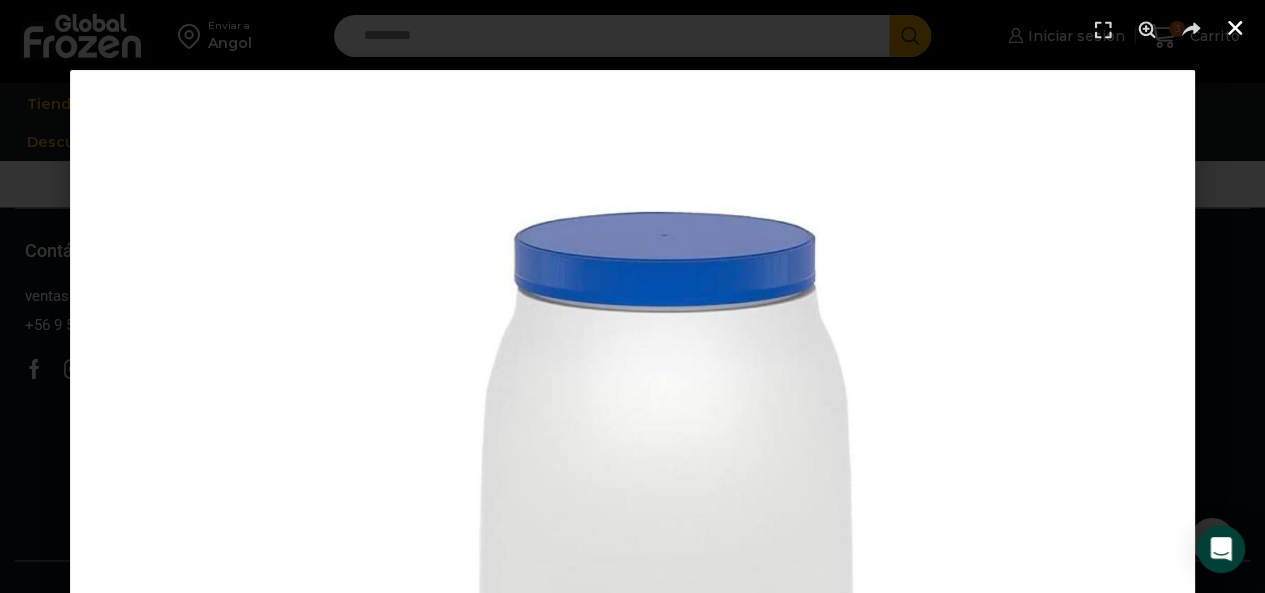 click 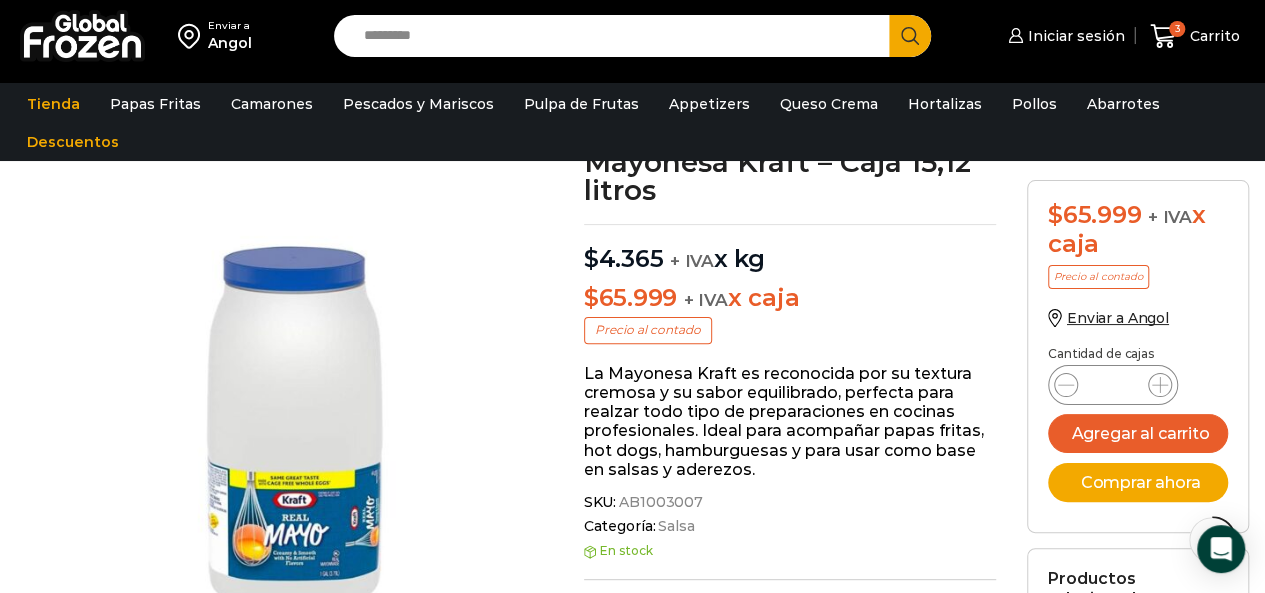 scroll, scrollTop: 0, scrollLeft: 0, axis: both 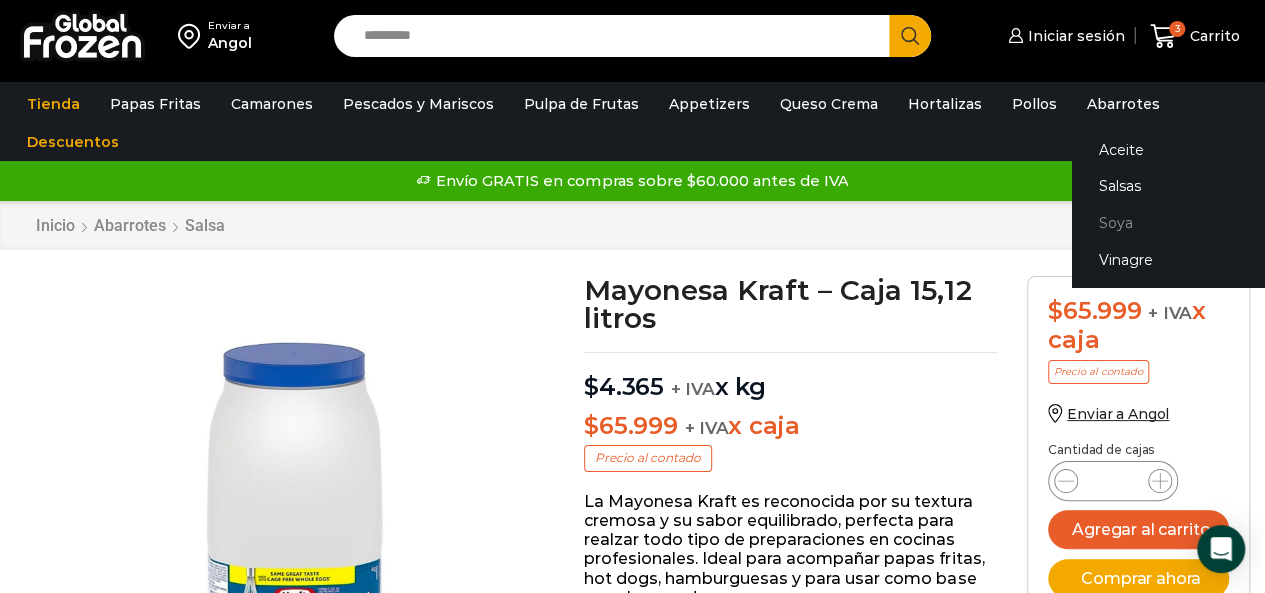 click on "Soya" at bounding box center (1198, 223) 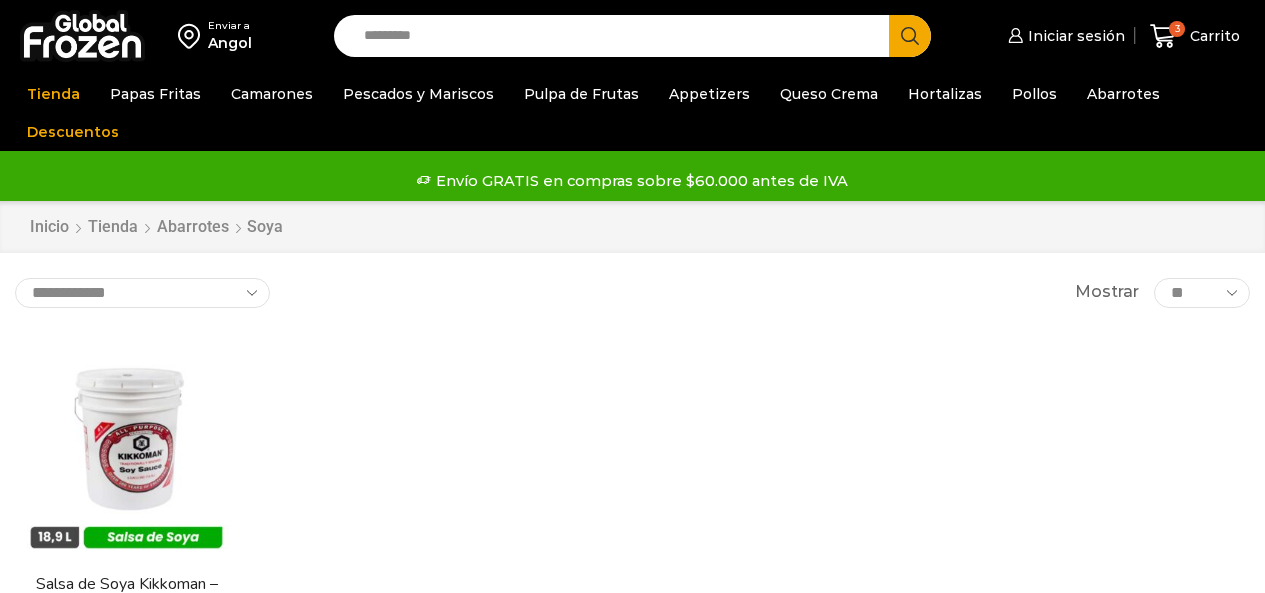 scroll, scrollTop: 0, scrollLeft: 0, axis: both 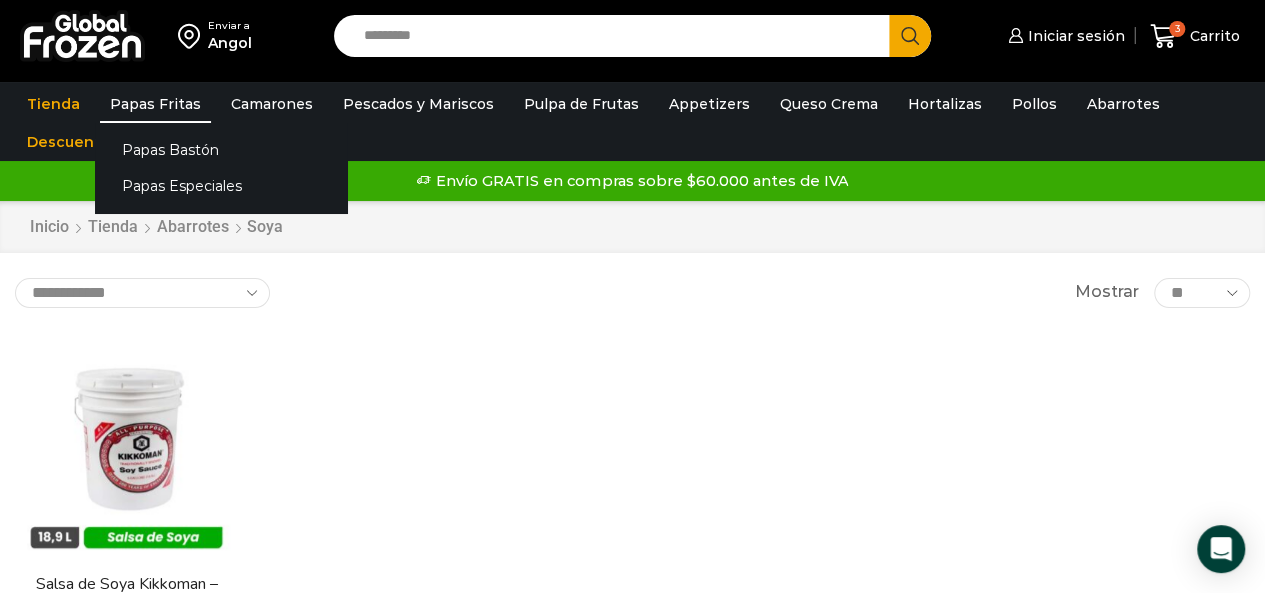 click on "Papas Fritas" at bounding box center [155, 104] 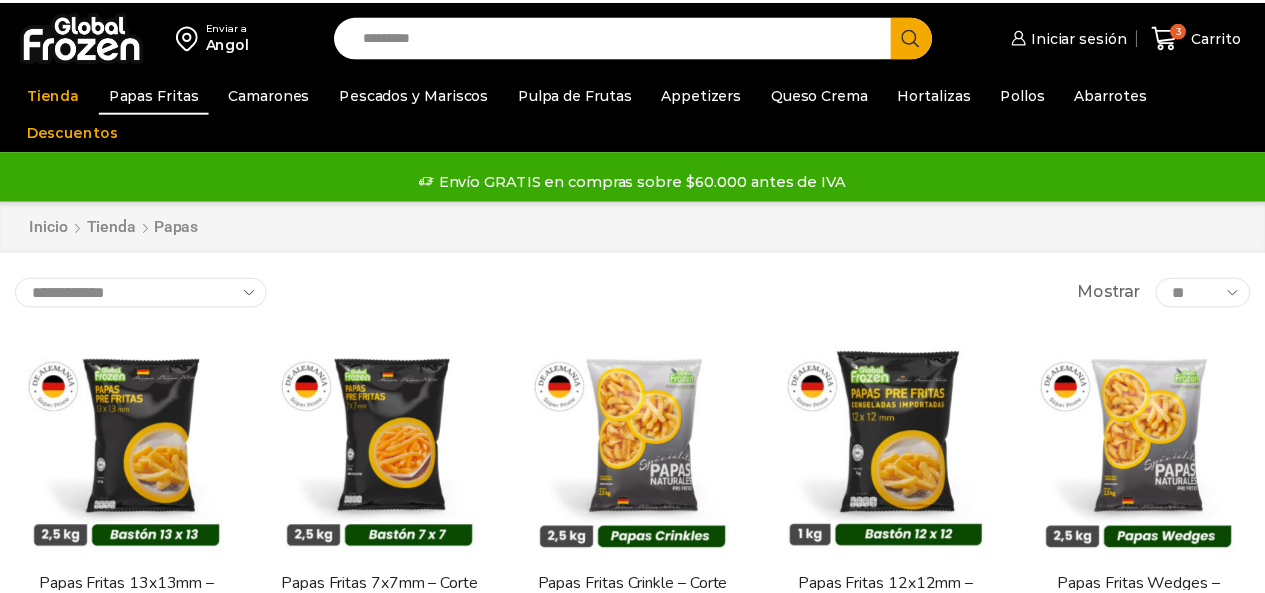 scroll, scrollTop: 0, scrollLeft: 0, axis: both 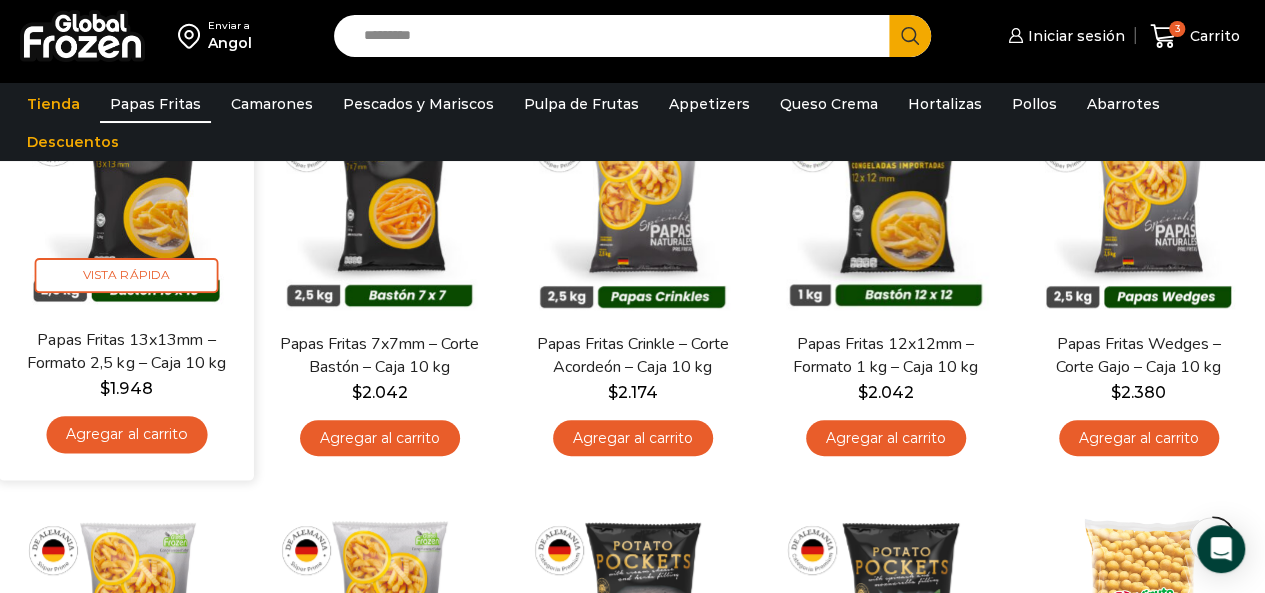 click at bounding box center [126, 200] 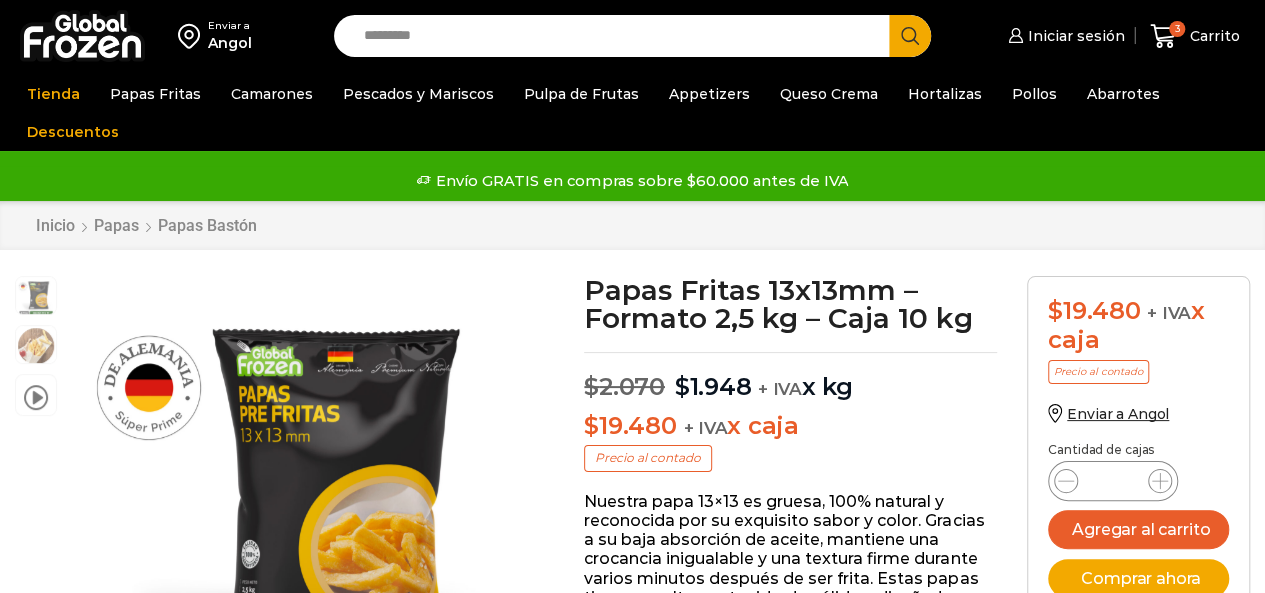 scroll, scrollTop: 1, scrollLeft: 0, axis: vertical 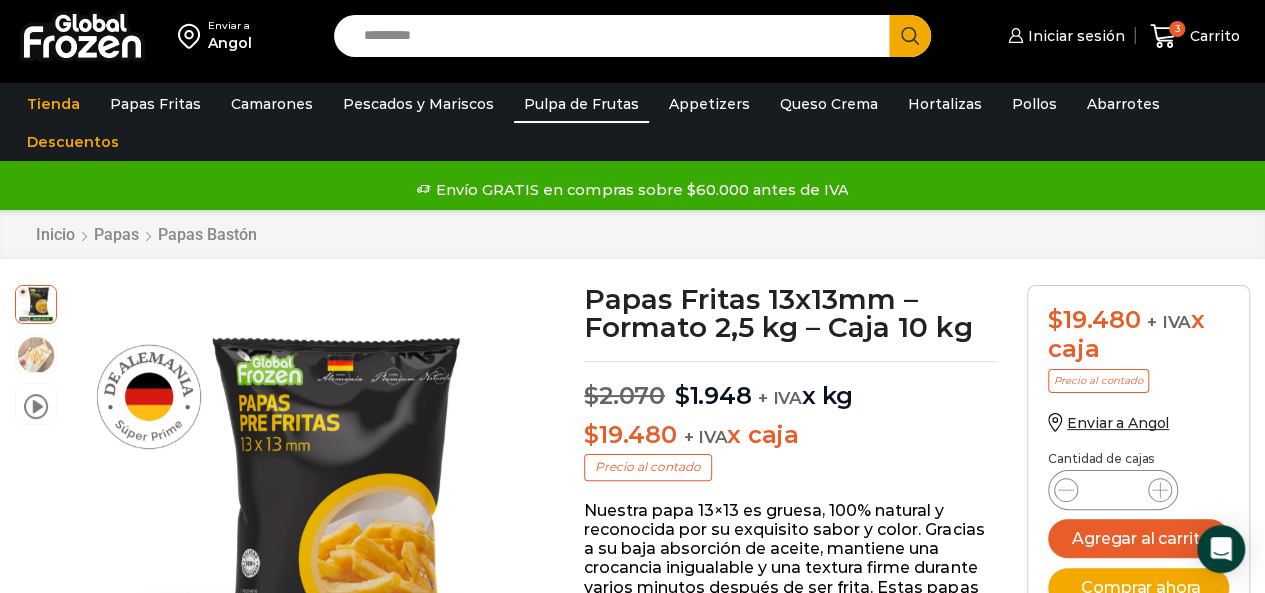 click on "Pulpa de Frutas" at bounding box center (581, 104) 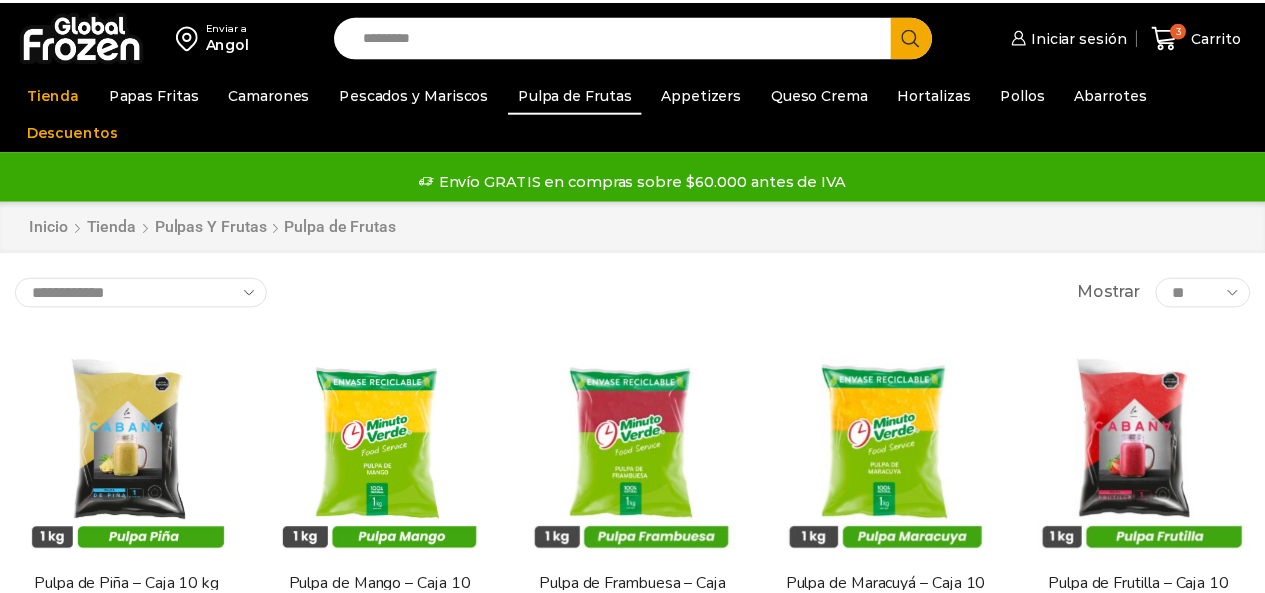 scroll, scrollTop: 0, scrollLeft: 0, axis: both 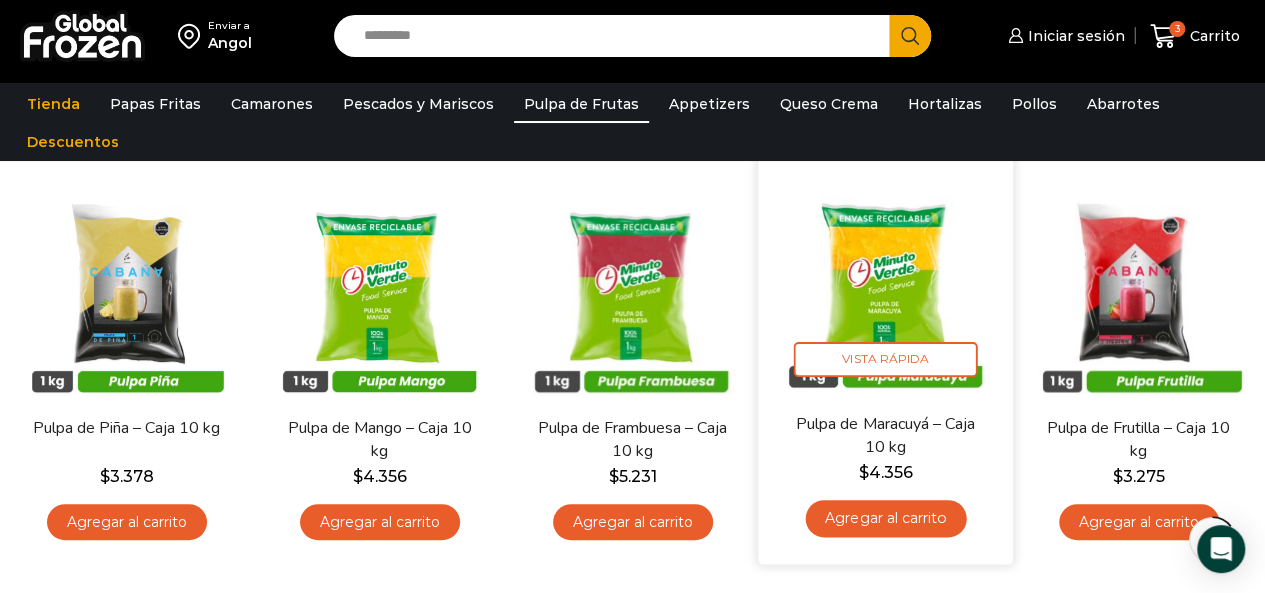 click at bounding box center [885, 284] 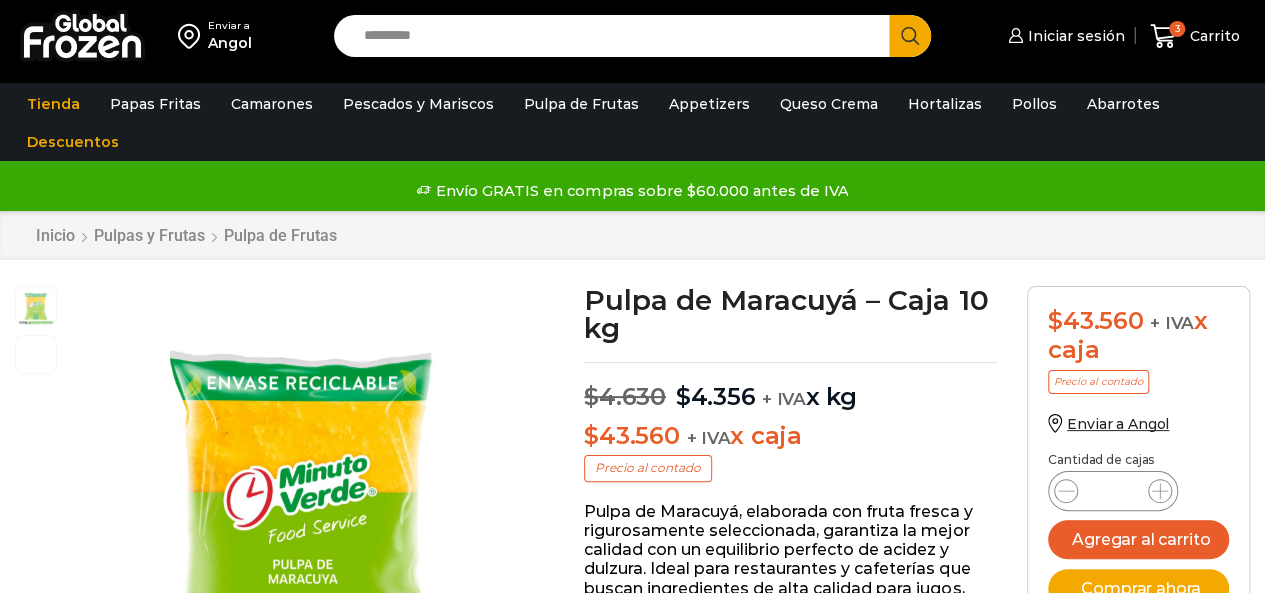 scroll, scrollTop: 1, scrollLeft: 0, axis: vertical 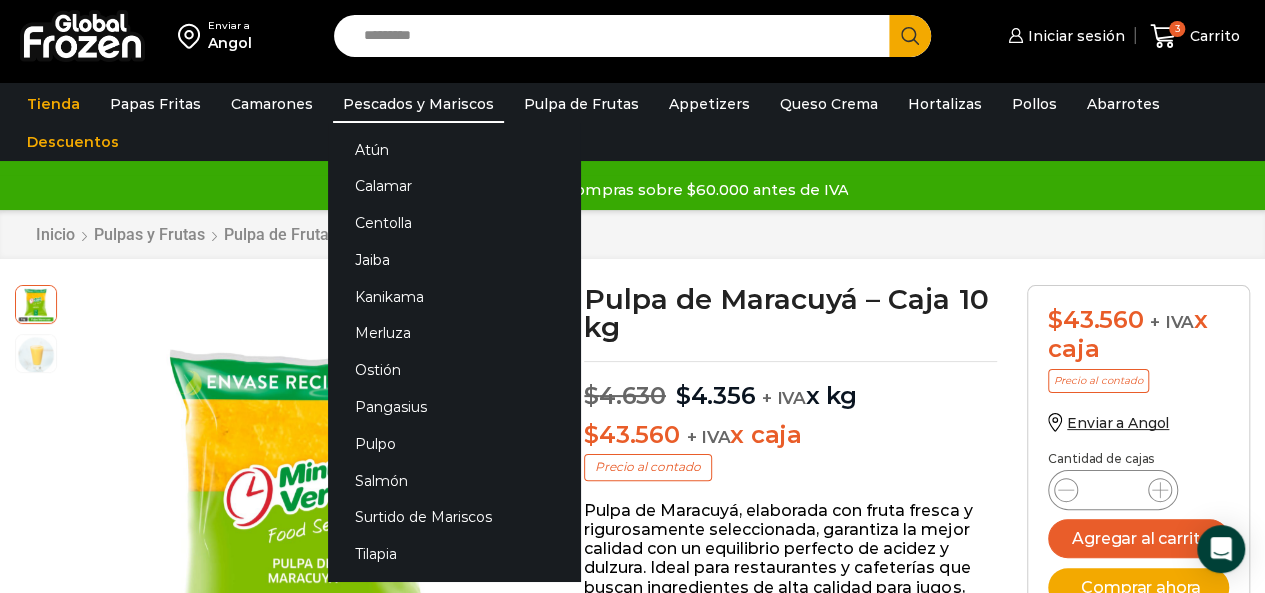 click on "Pescados y Mariscos" at bounding box center (418, 104) 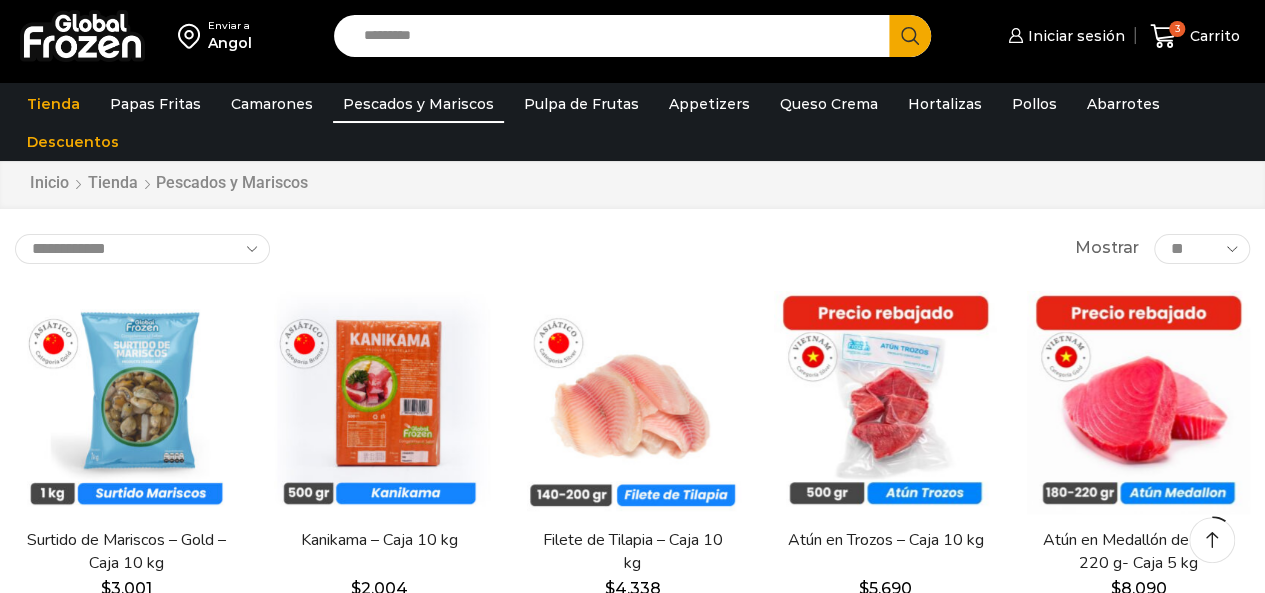 scroll, scrollTop: 200, scrollLeft: 0, axis: vertical 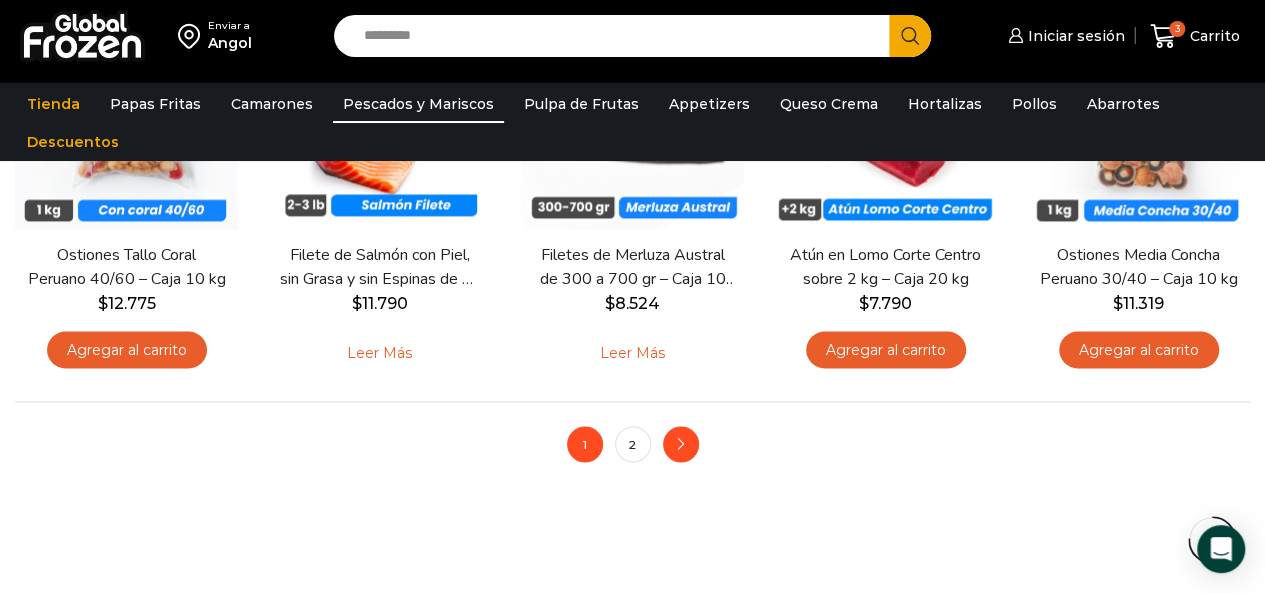 click on "next" at bounding box center [681, 444] 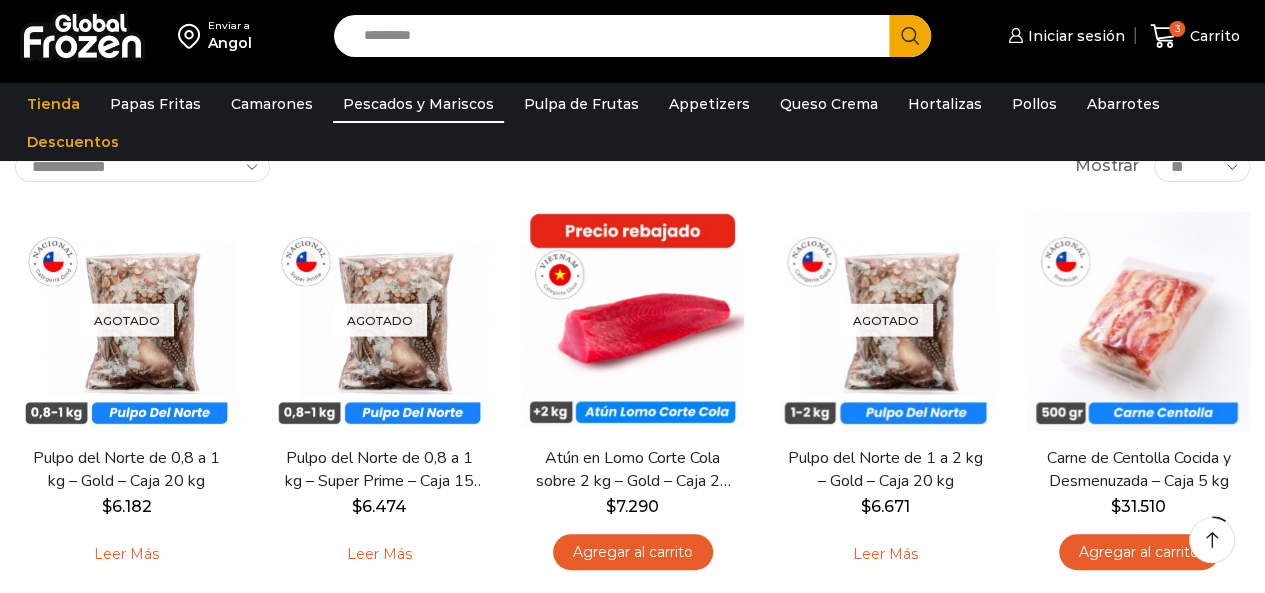 scroll, scrollTop: 200, scrollLeft: 0, axis: vertical 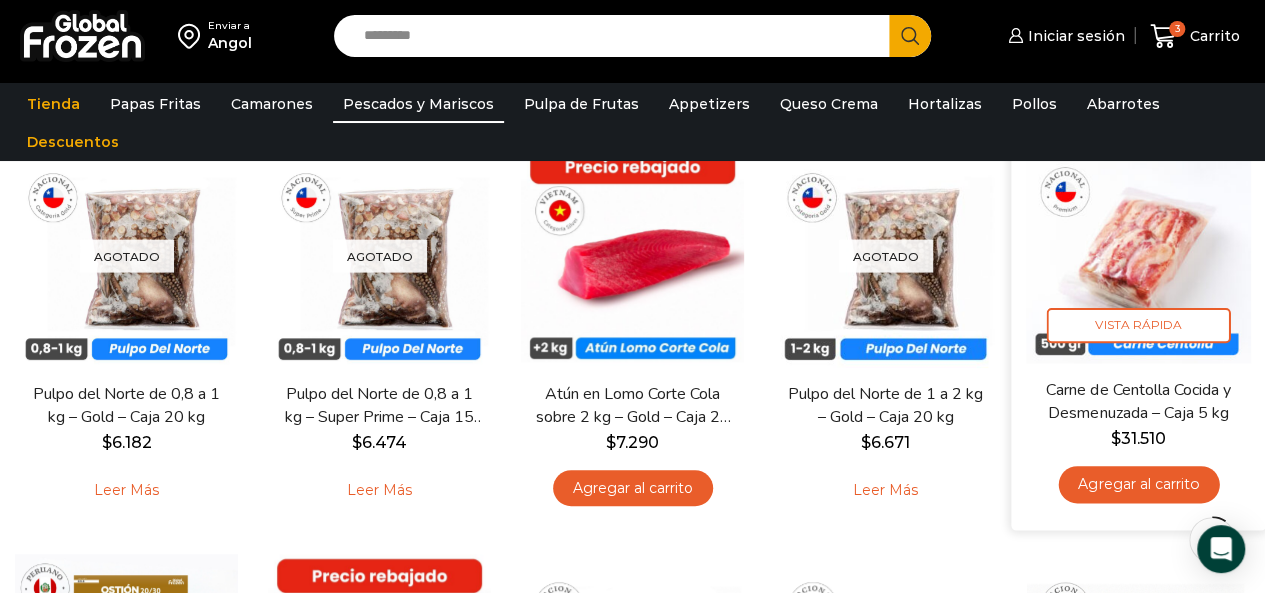 click at bounding box center [1138, 250] 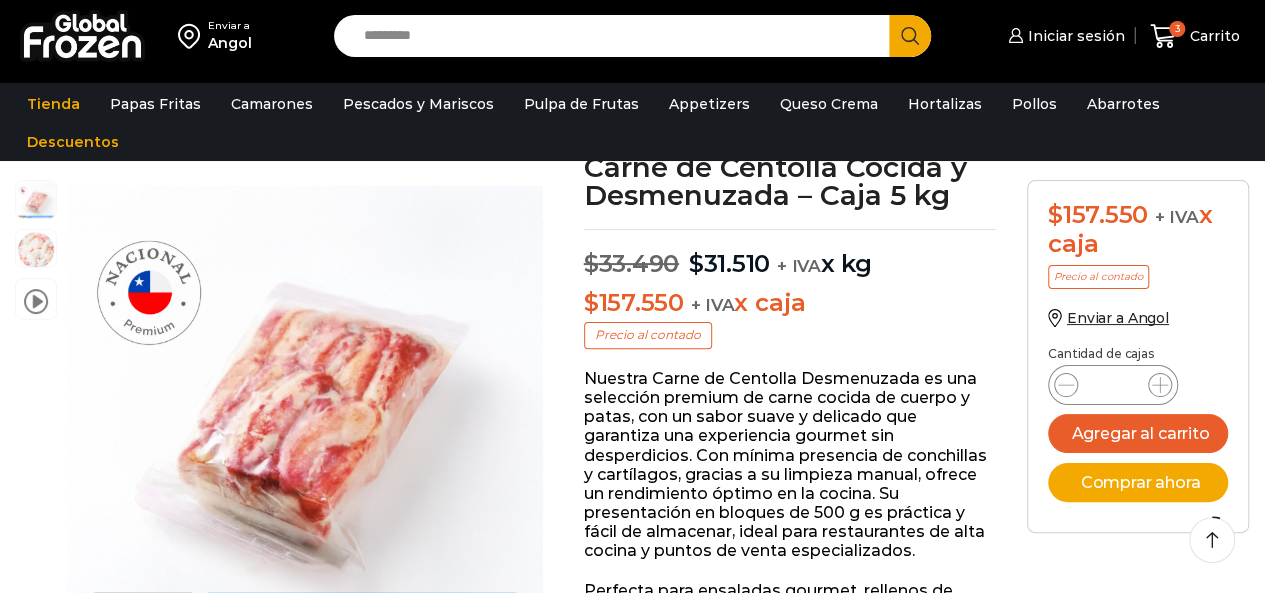 scroll, scrollTop: 134, scrollLeft: 0, axis: vertical 